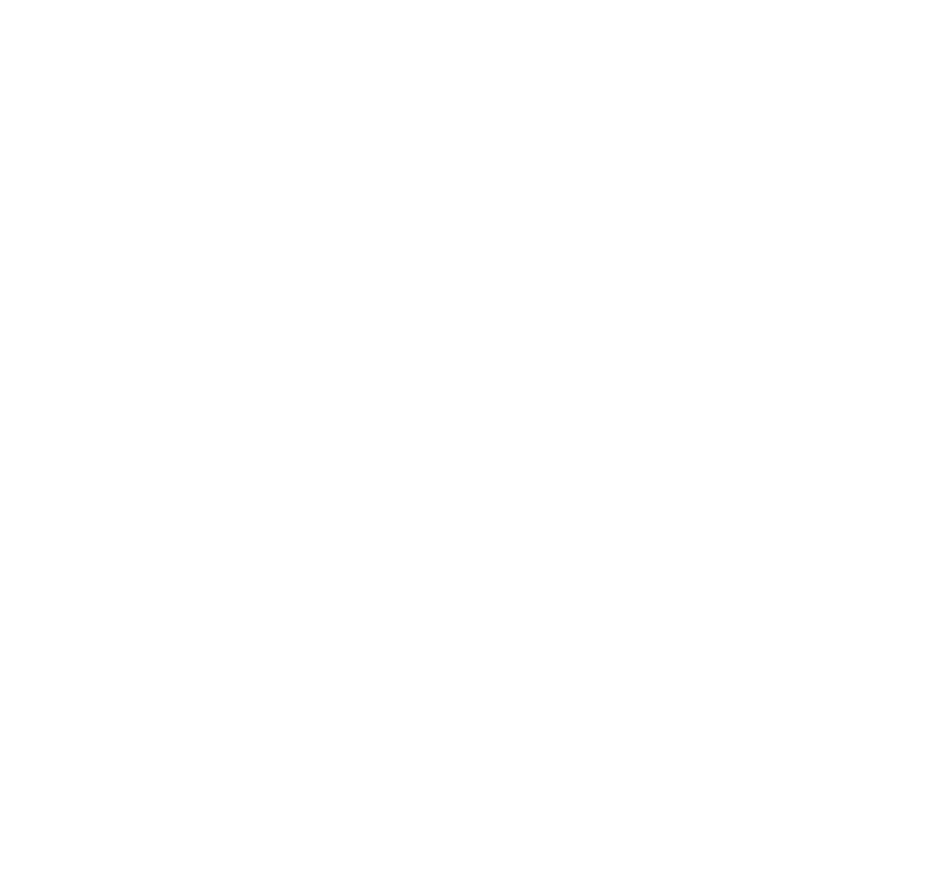 scroll, scrollTop: 0, scrollLeft: 0, axis: both 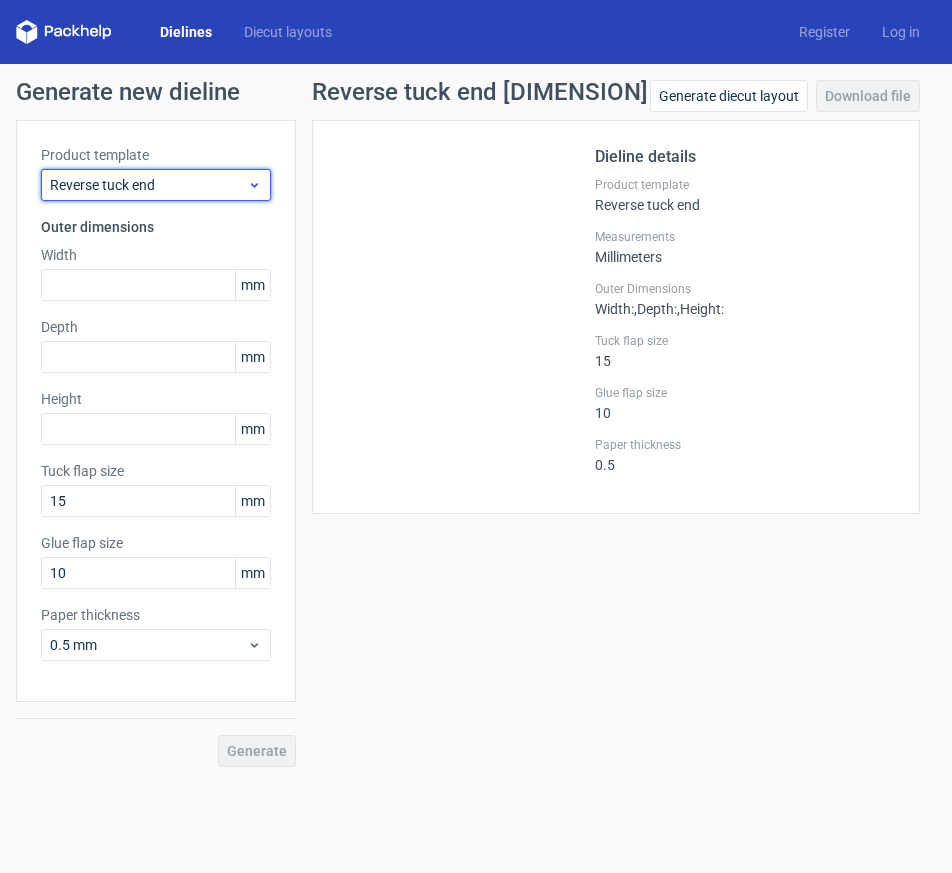 click on "Reverse tuck end" at bounding box center (148, 185) 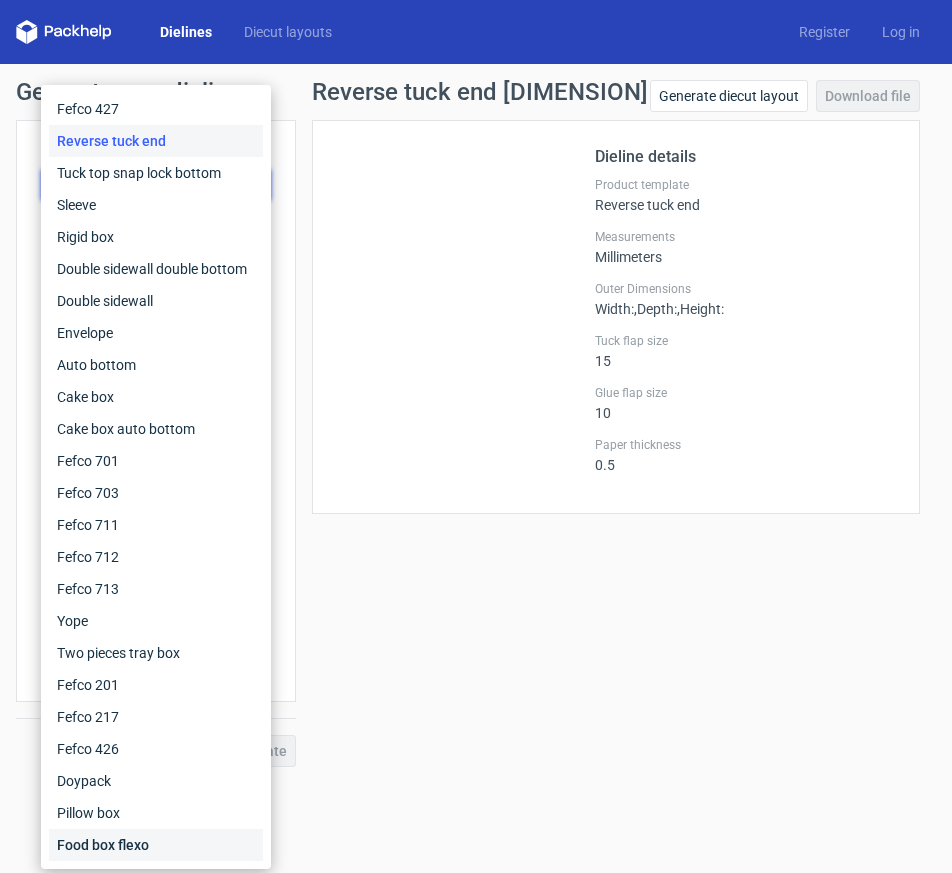 click on "Food box flexo" at bounding box center (156, 845) 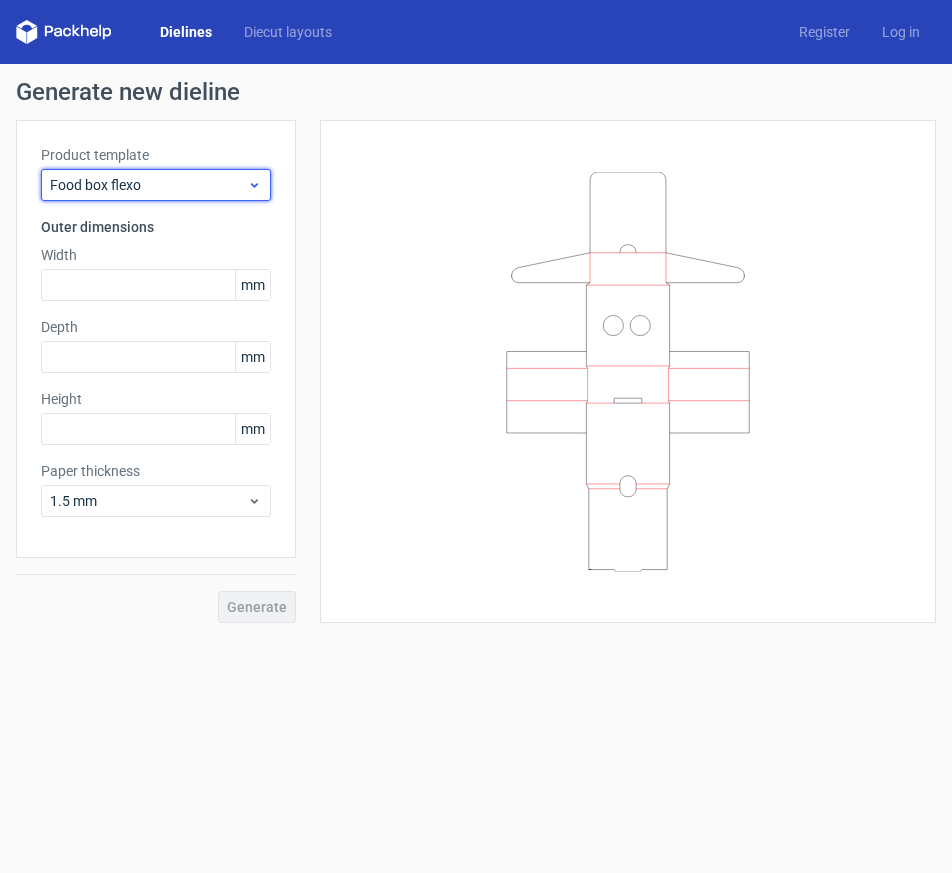 click on "Food box flexo" at bounding box center (148, 185) 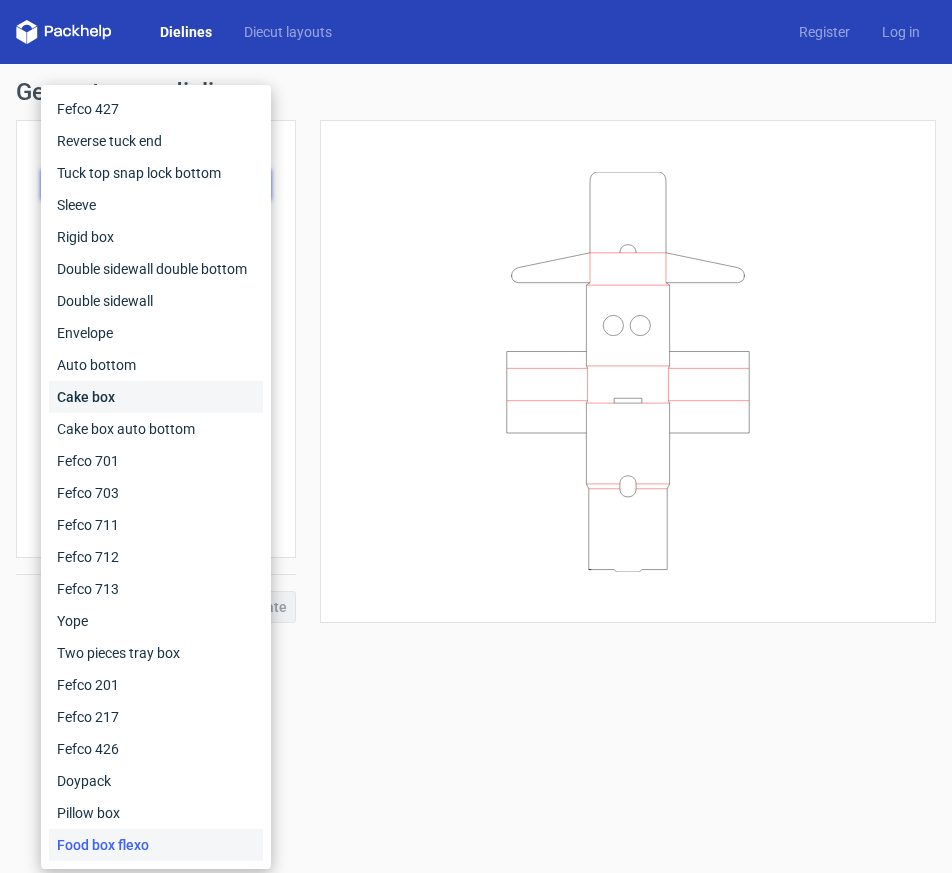 click on "Cake box" at bounding box center [156, 397] 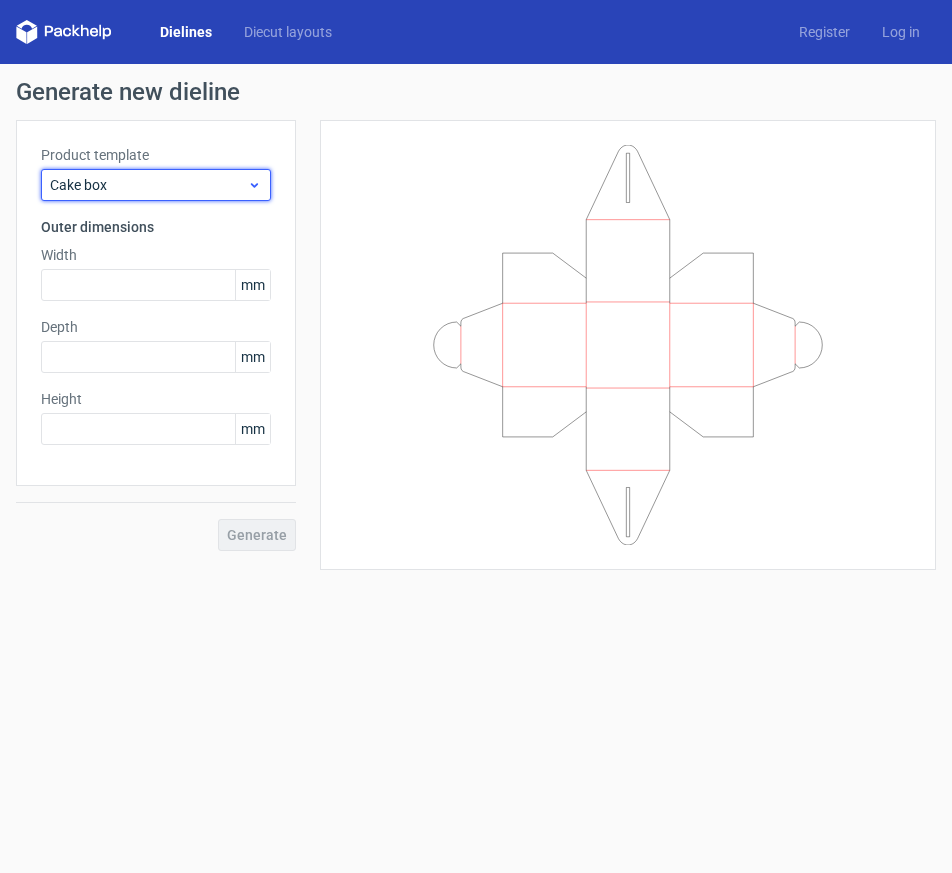 click on "Cake box" at bounding box center [148, 185] 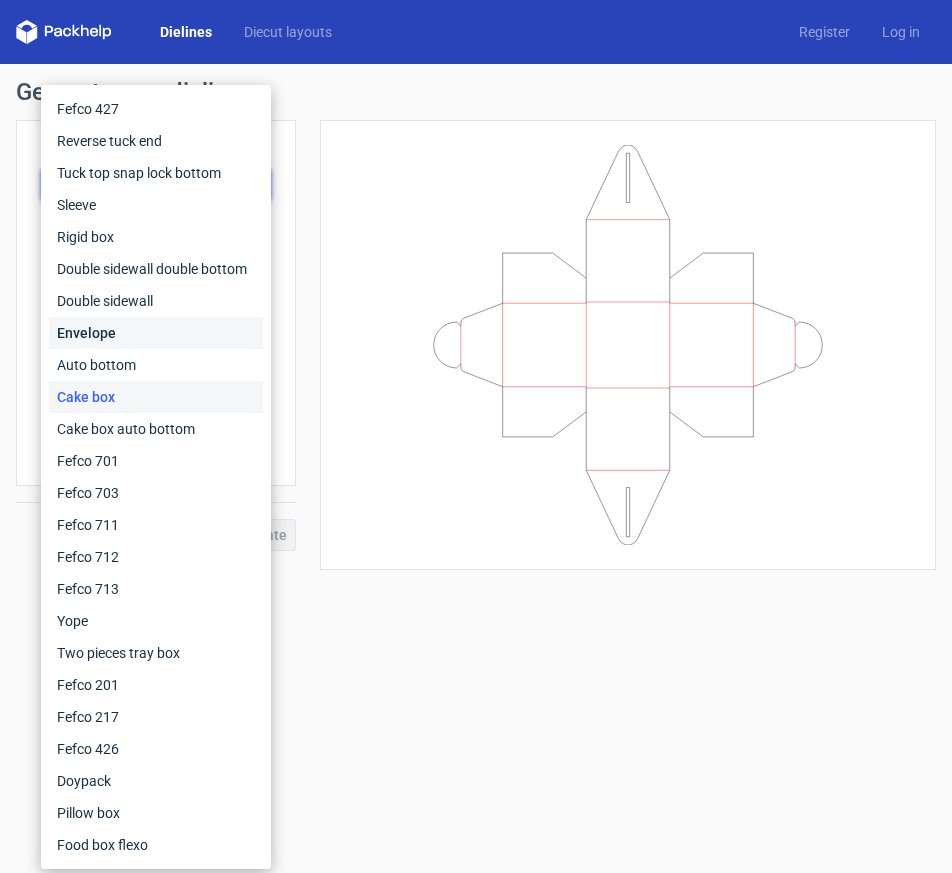 click on "Envelope" at bounding box center [156, 333] 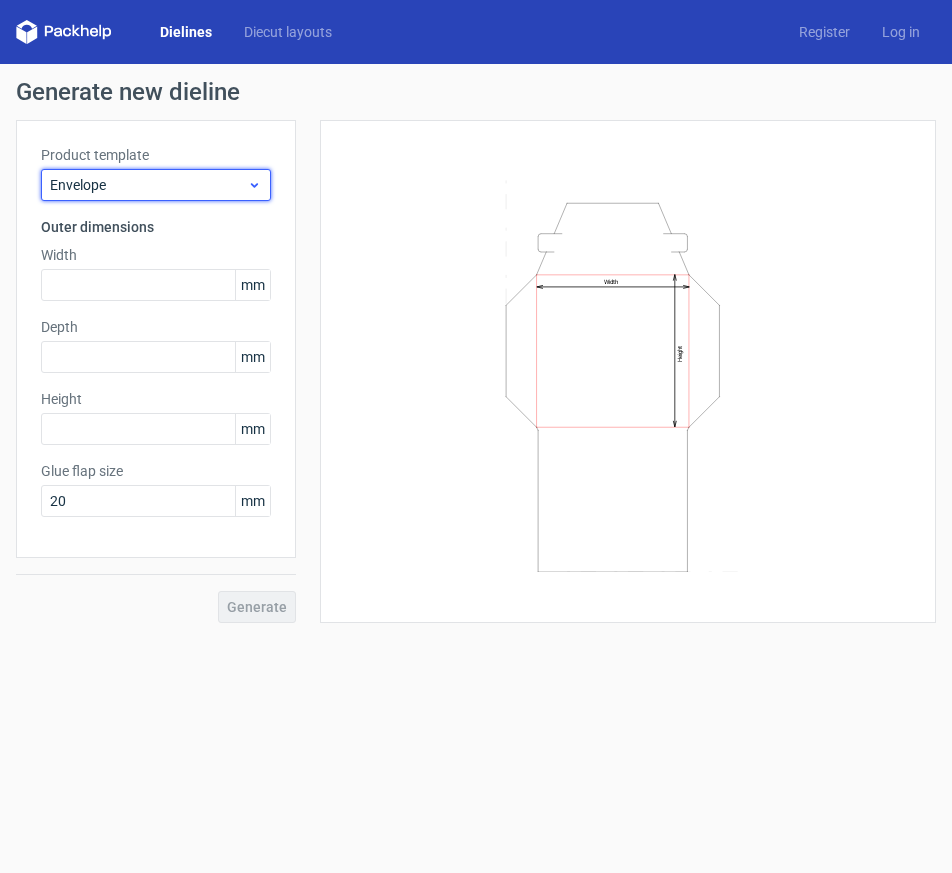 click on "Envelope" at bounding box center (148, 185) 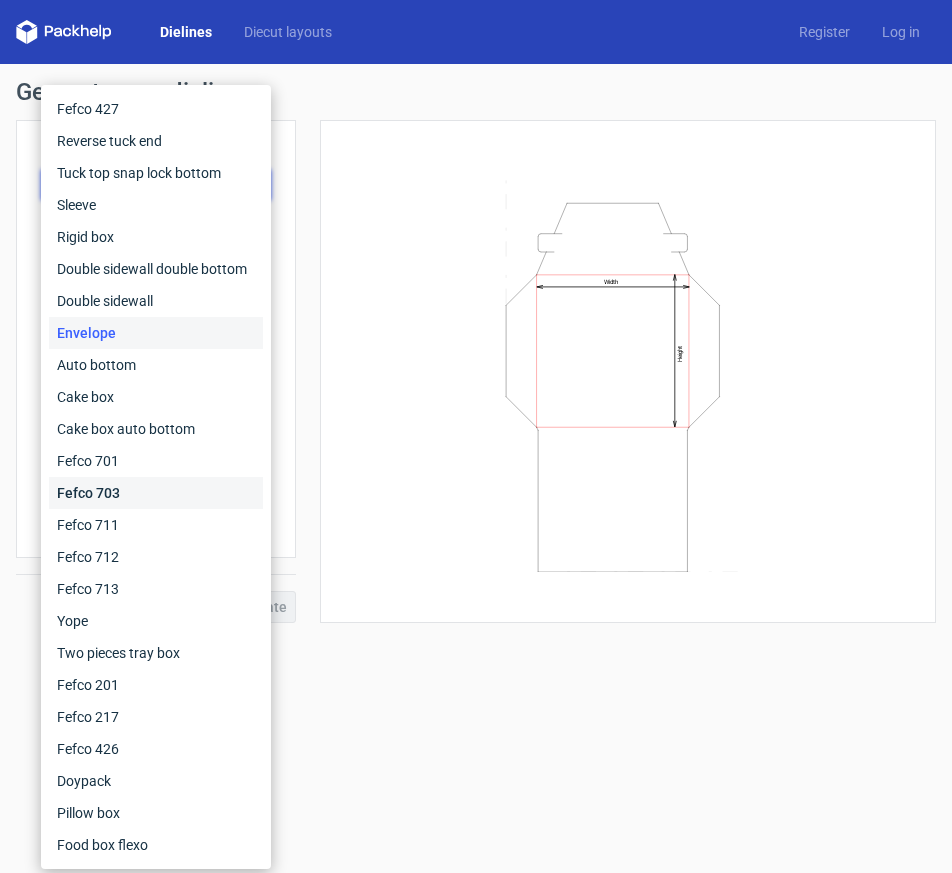 click on "Fefco 703" at bounding box center (156, 493) 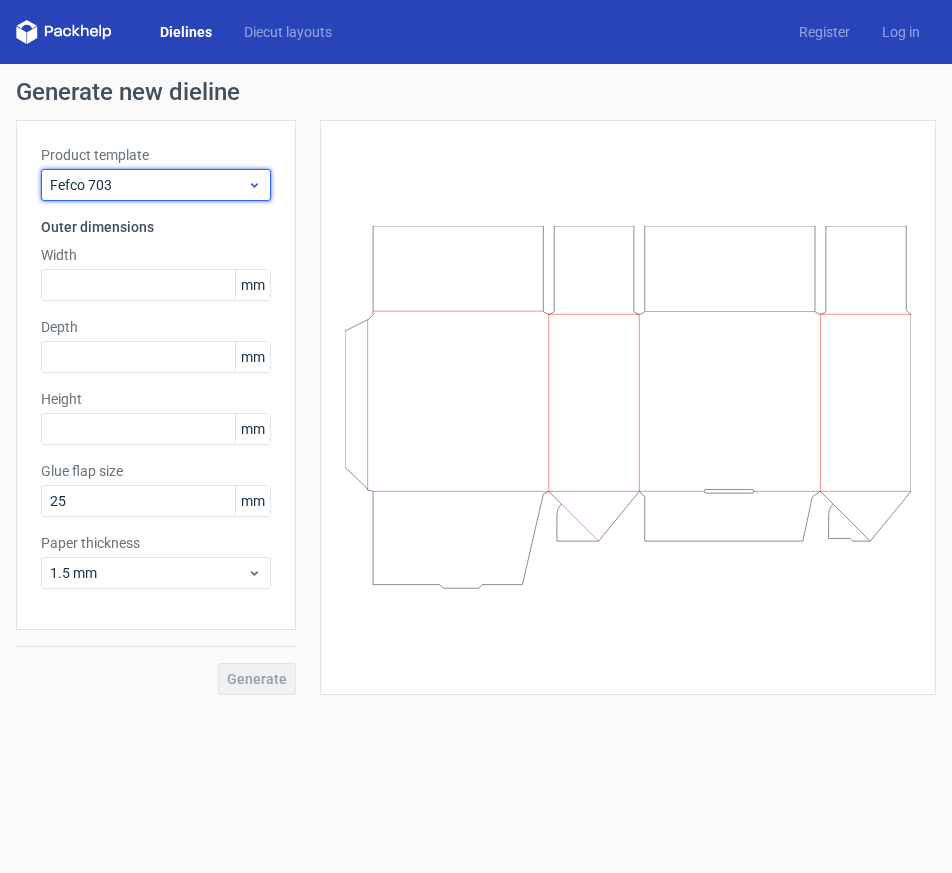 click on "Fefco 703" at bounding box center (148, 185) 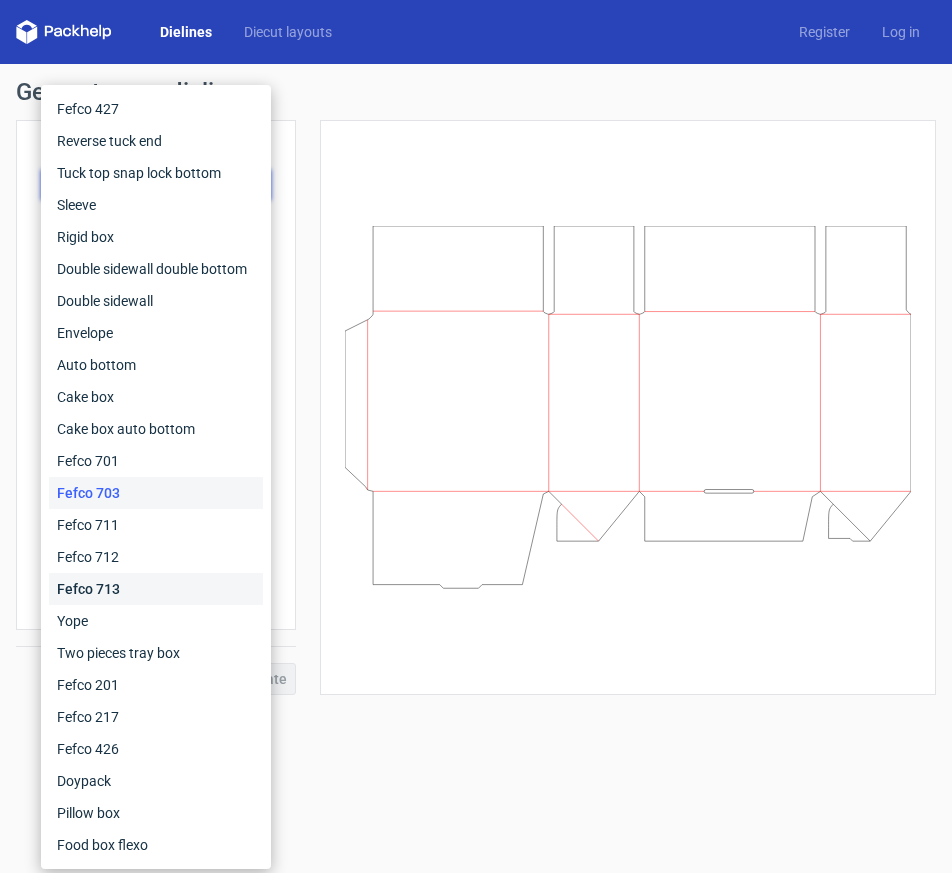 click on "Fefco 713" at bounding box center (156, 589) 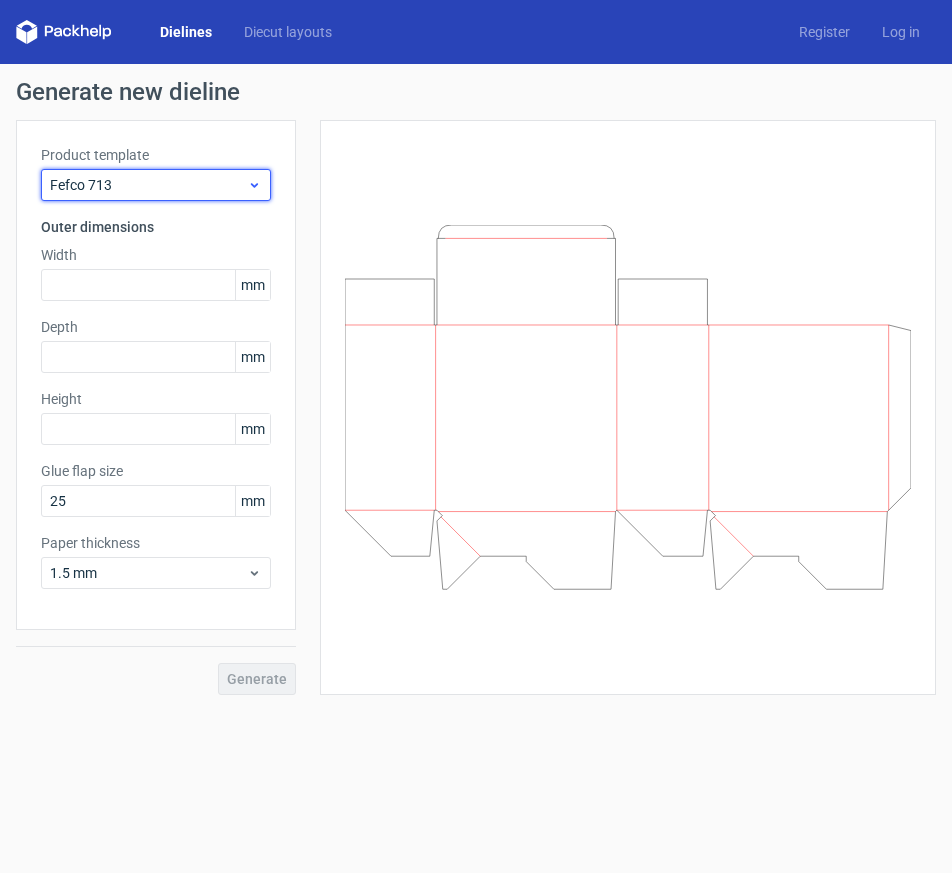 click on "Fefco 713" at bounding box center [148, 185] 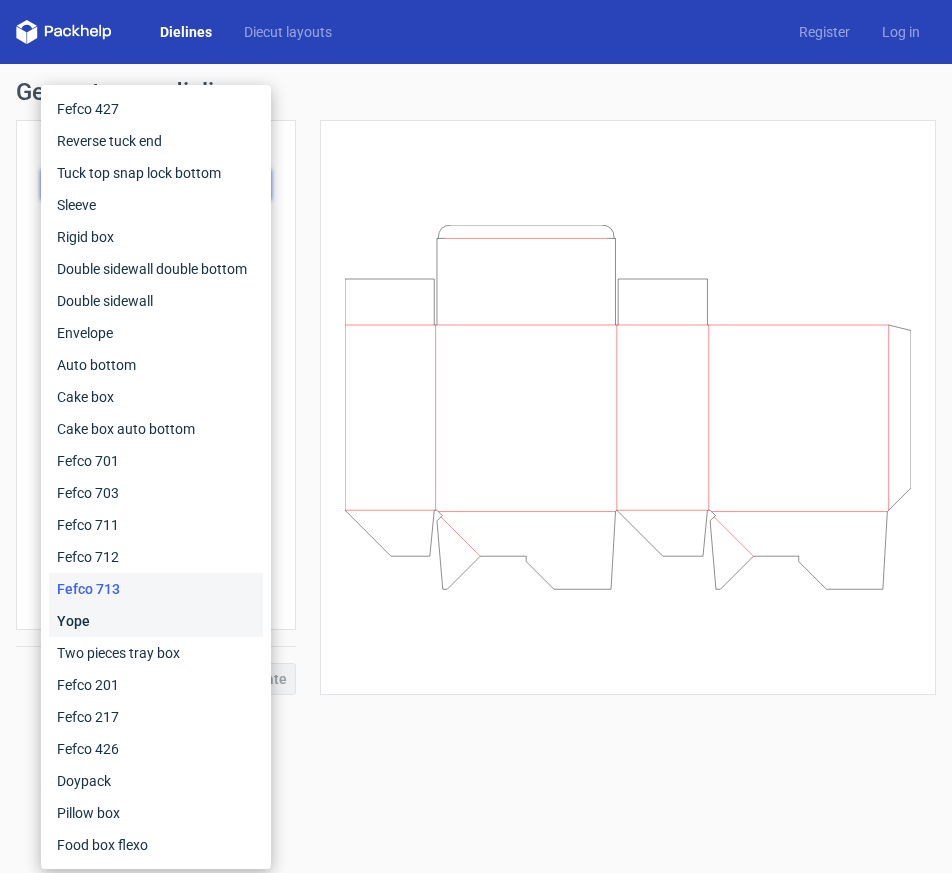 click on "Yope" at bounding box center (156, 621) 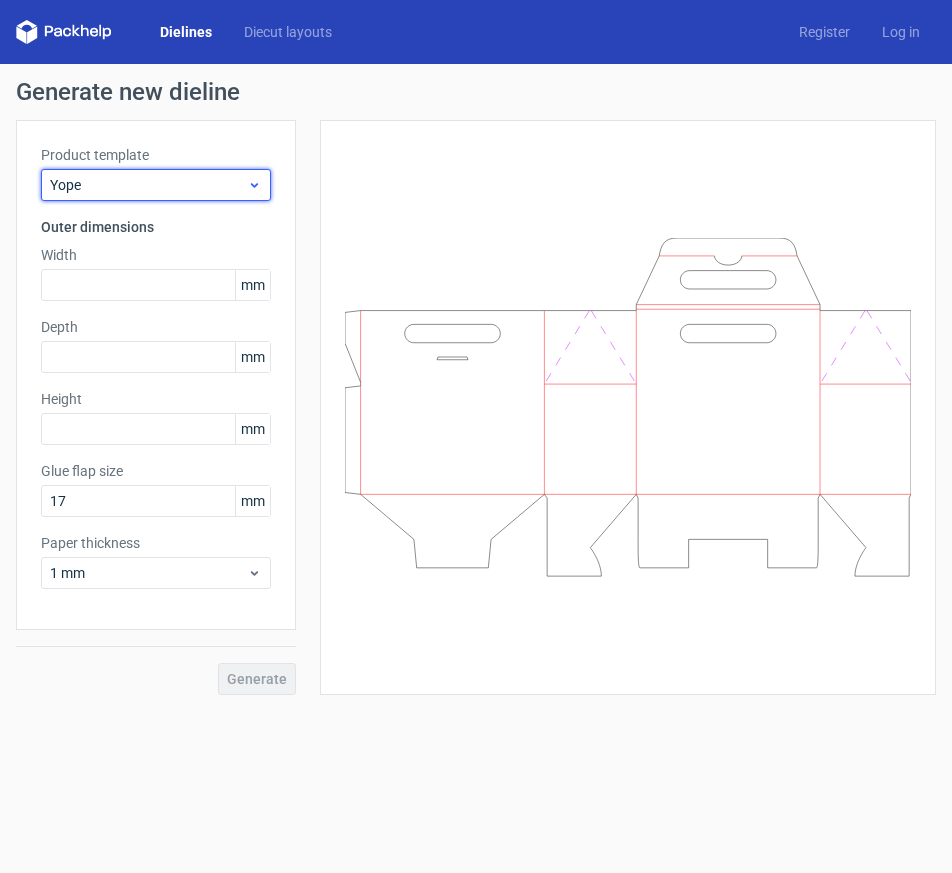 click on "Yope" at bounding box center (148, 185) 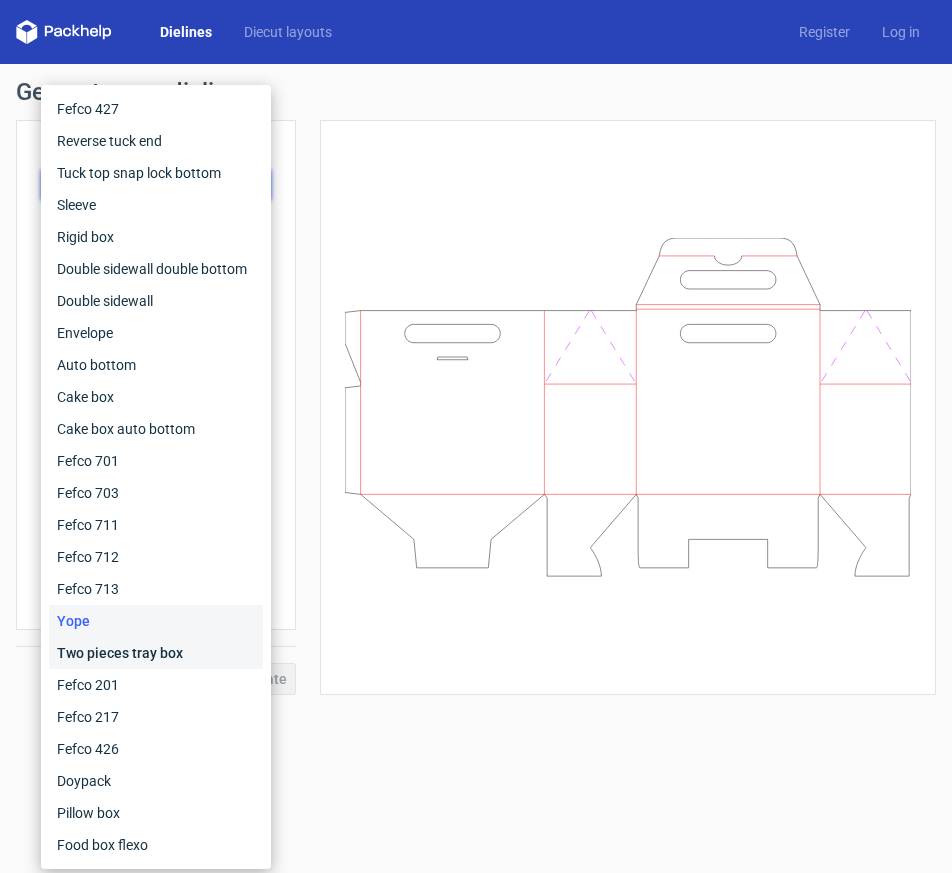 click on "Two pieces tray box" at bounding box center [156, 653] 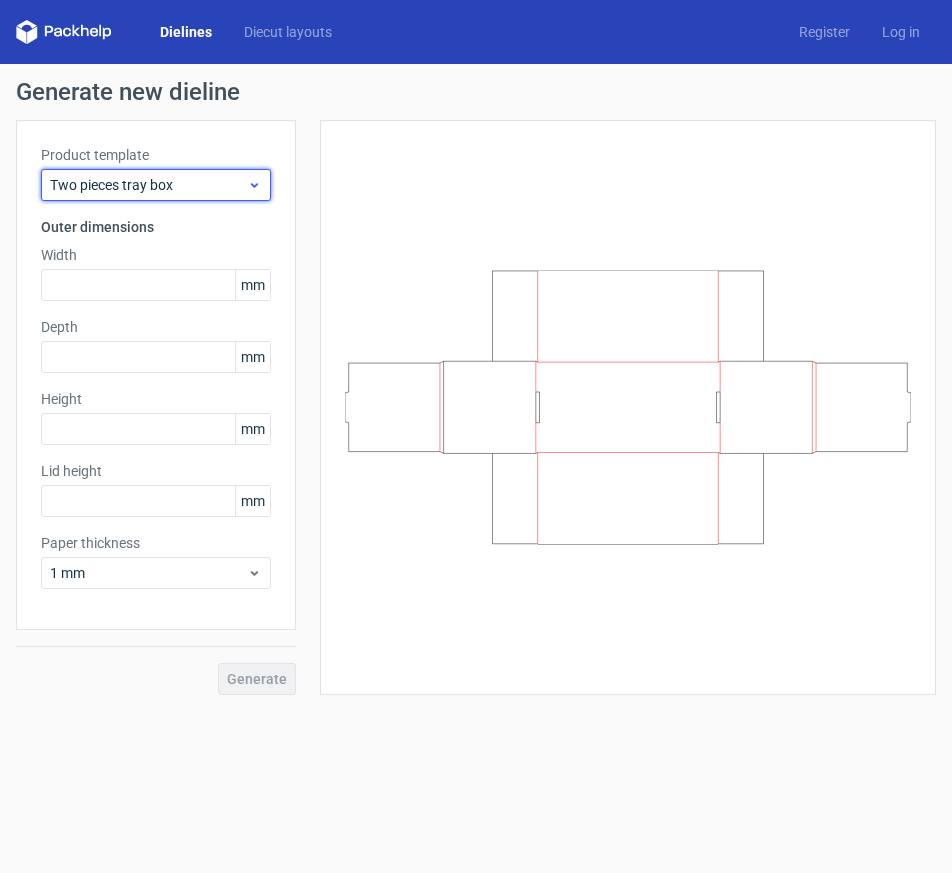 click on "Two pieces tray box" at bounding box center (148, 185) 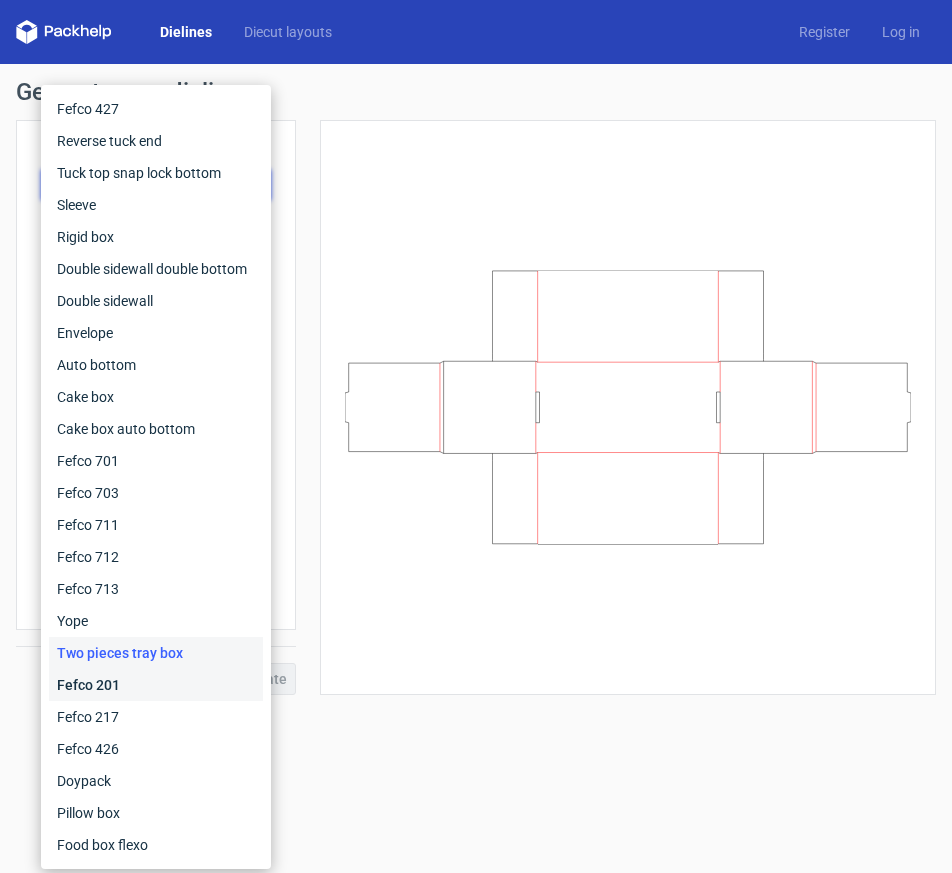 click on "Fefco 201" at bounding box center (156, 685) 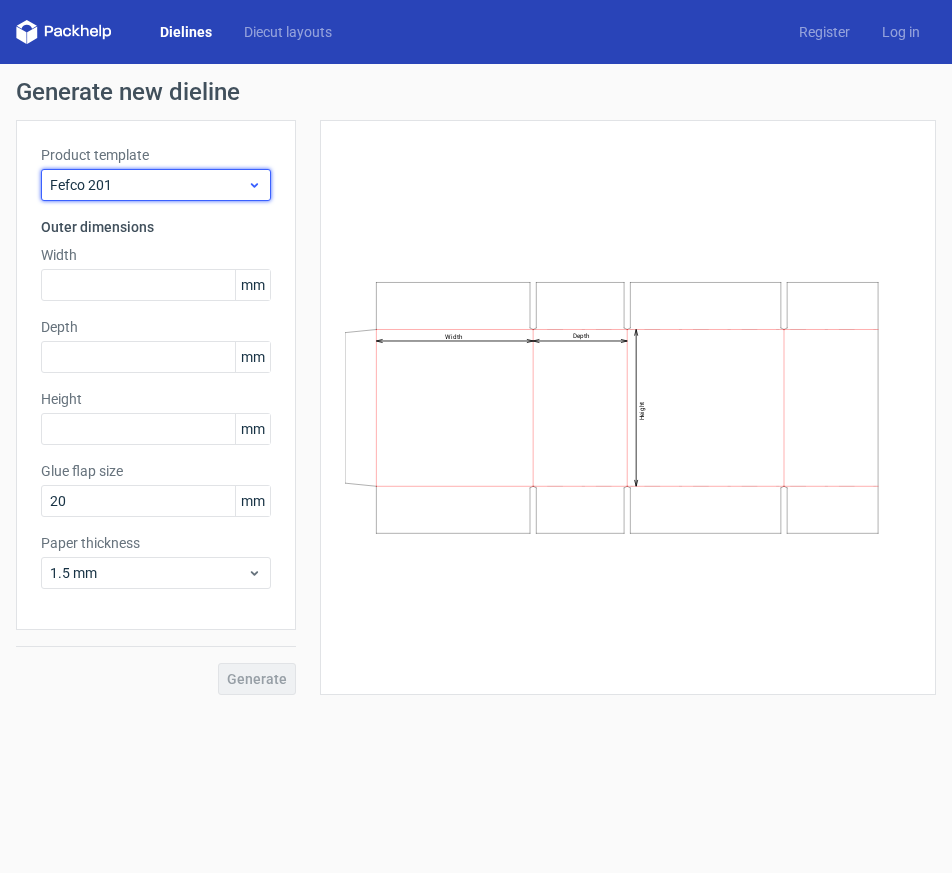 click on "Fefco 201" at bounding box center (148, 185) 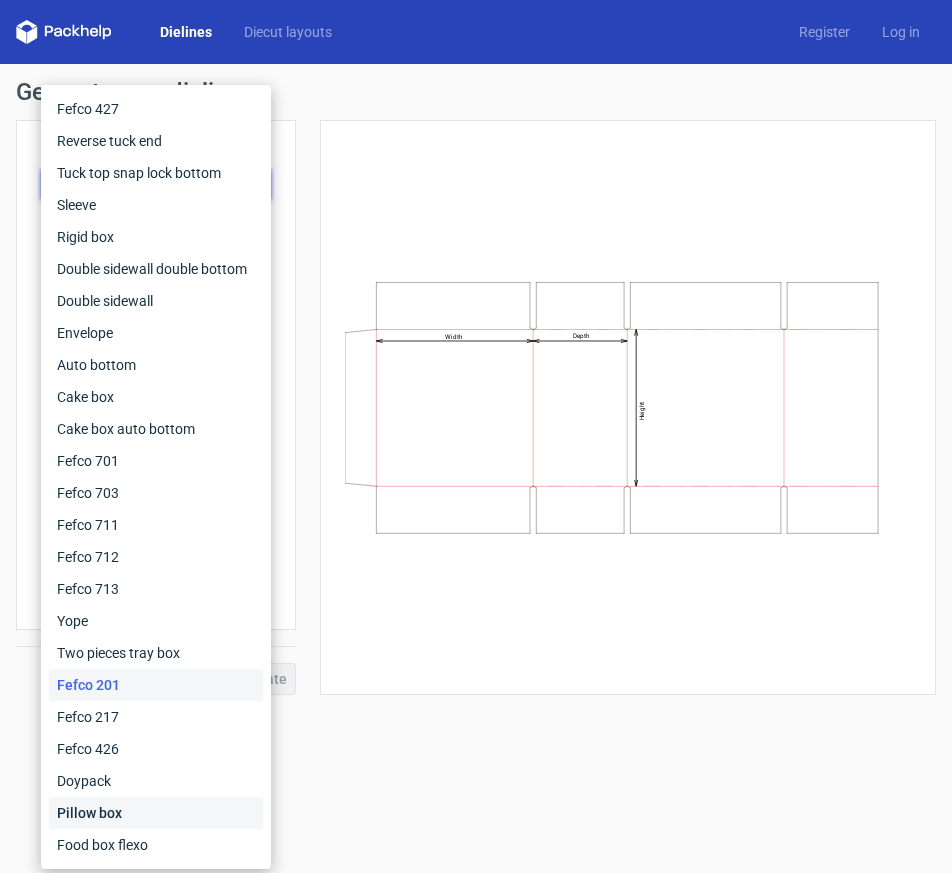 click on "Pillow box" at bounding box center [156, 813] 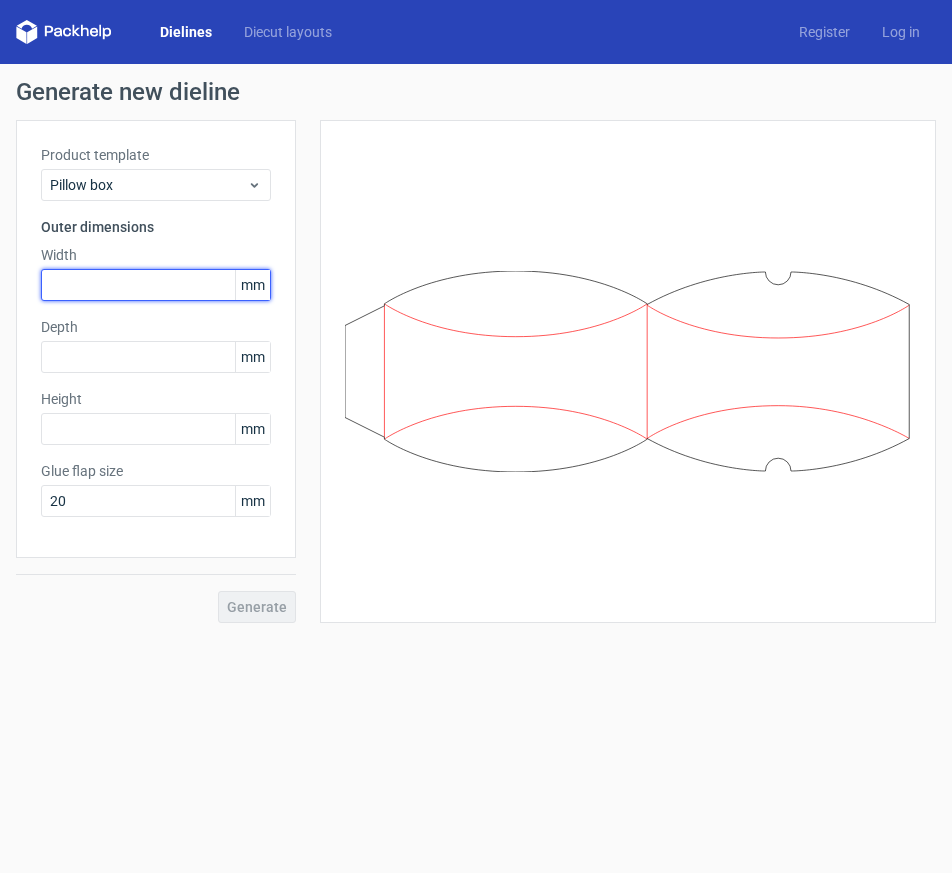 click at bounding box center [156, 285] 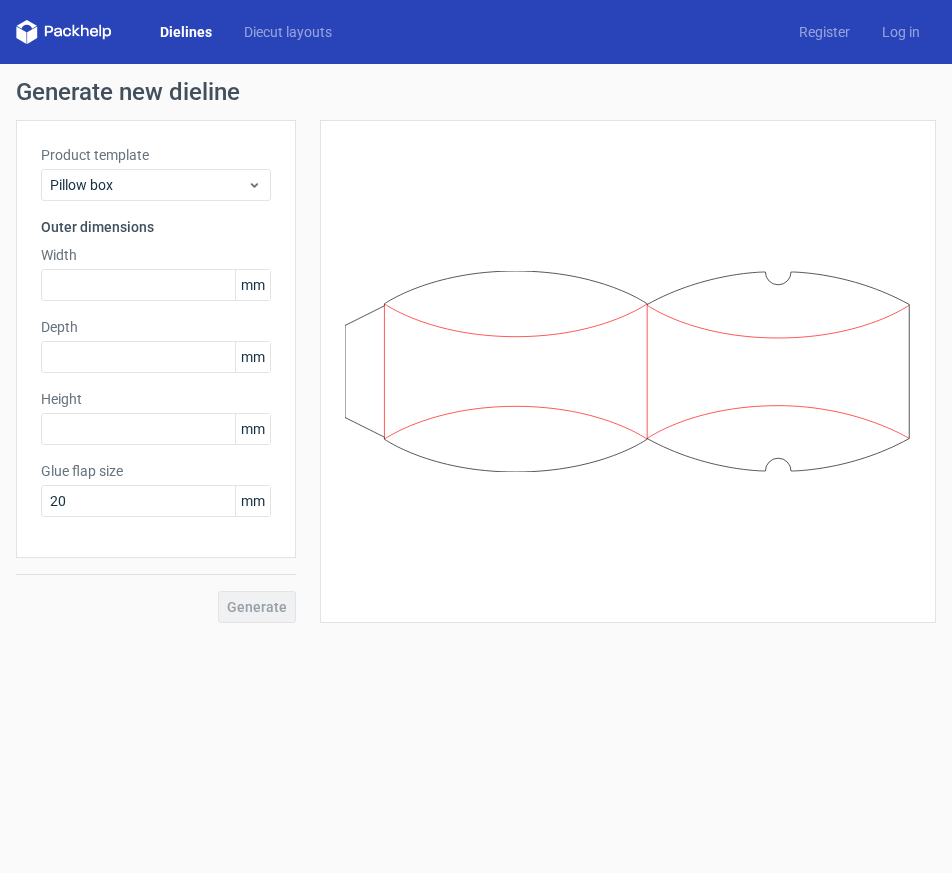 click on "Width mm" at bounding box center [156, 273] 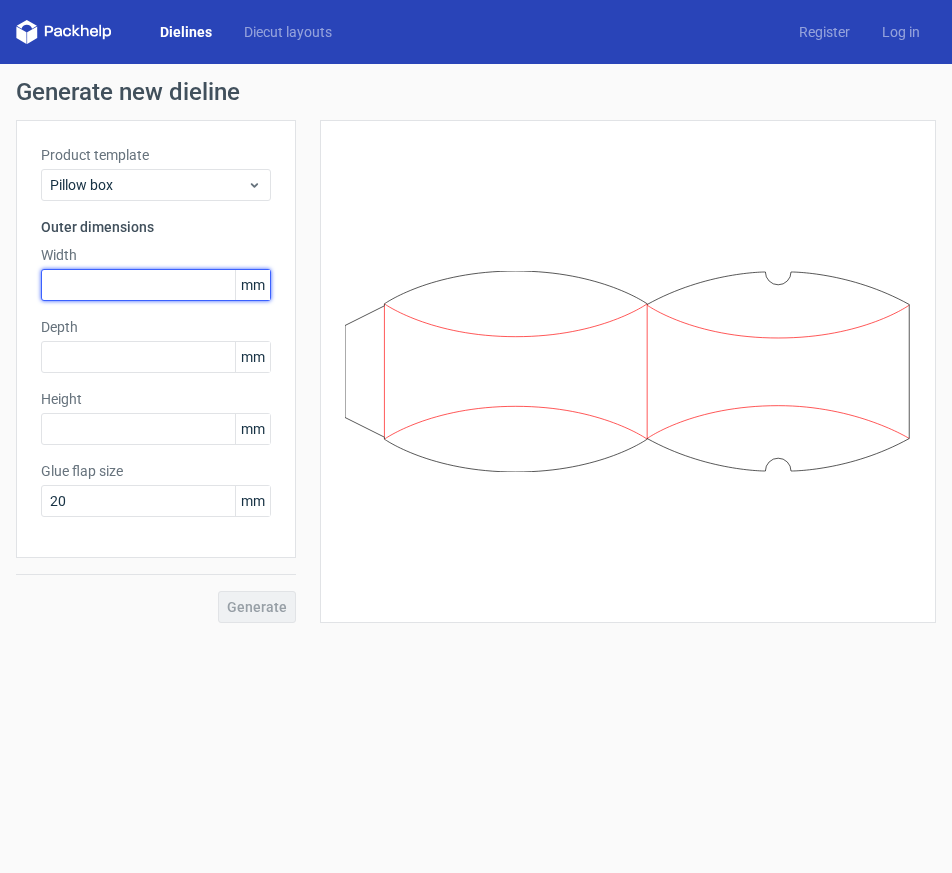 click at bounding box center (156, 285) 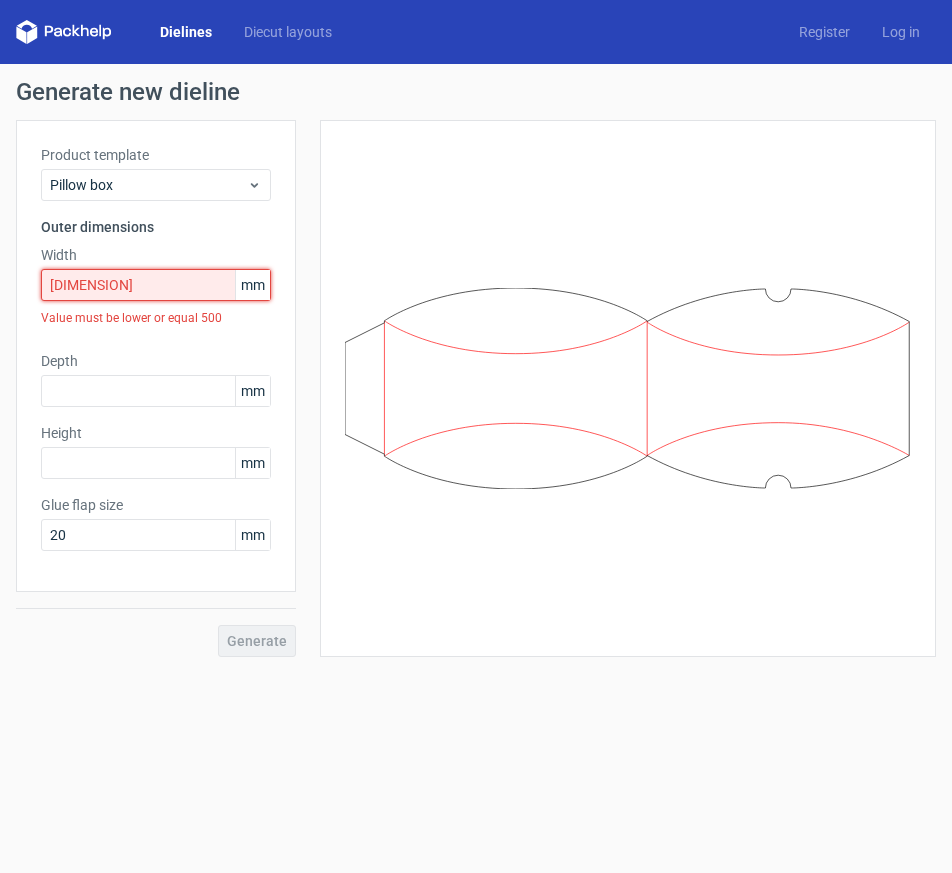 click on "[DIMENSION]" at bounding box center [156, 285] 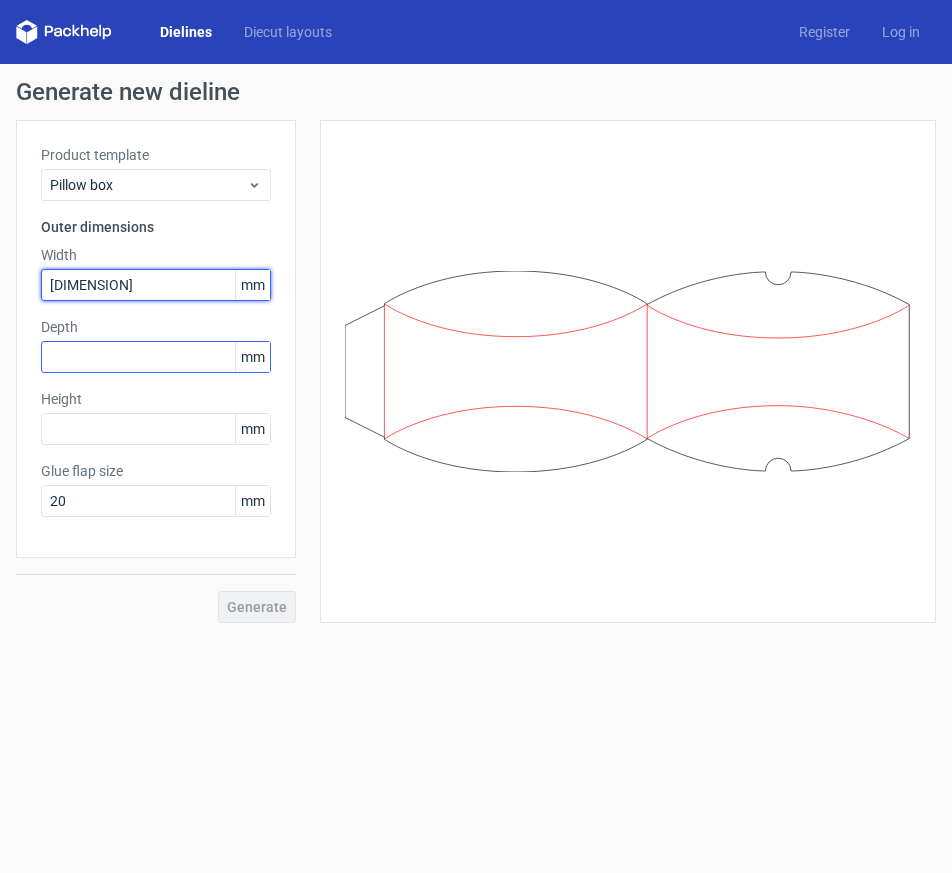 type on "[DIMENSION]" 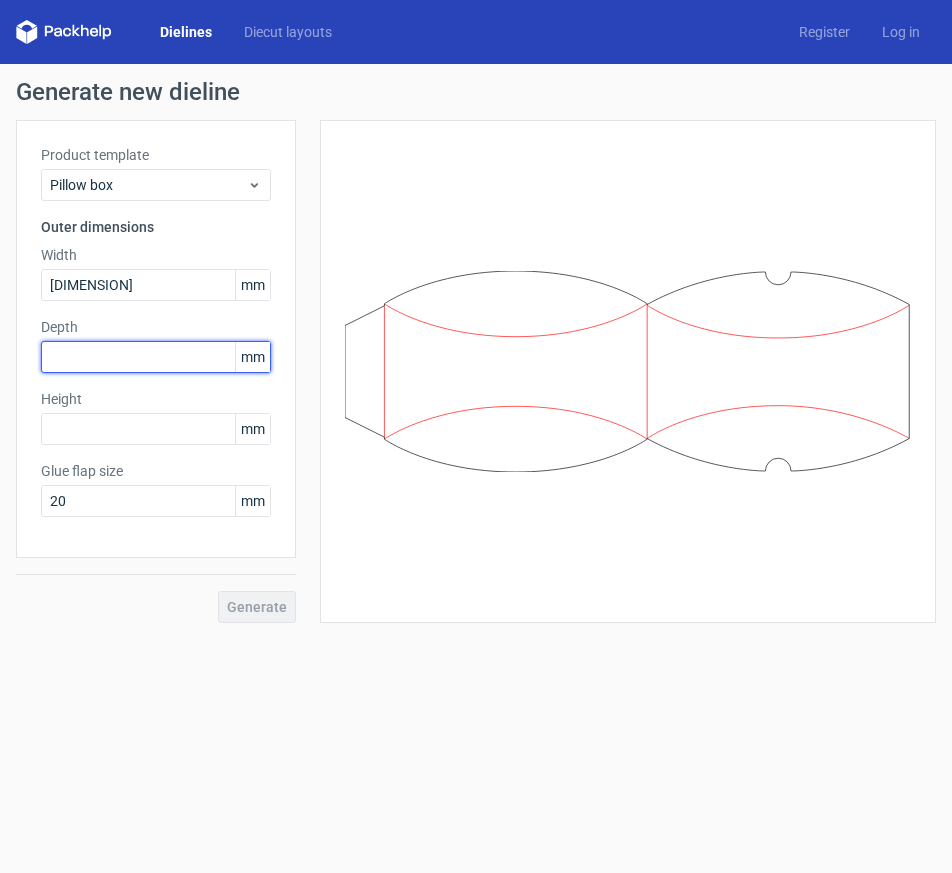 drag, startPoint x: 77, startPoint y: 361, endPoint x: 98, endPoint y: 360, distance: 21.023796 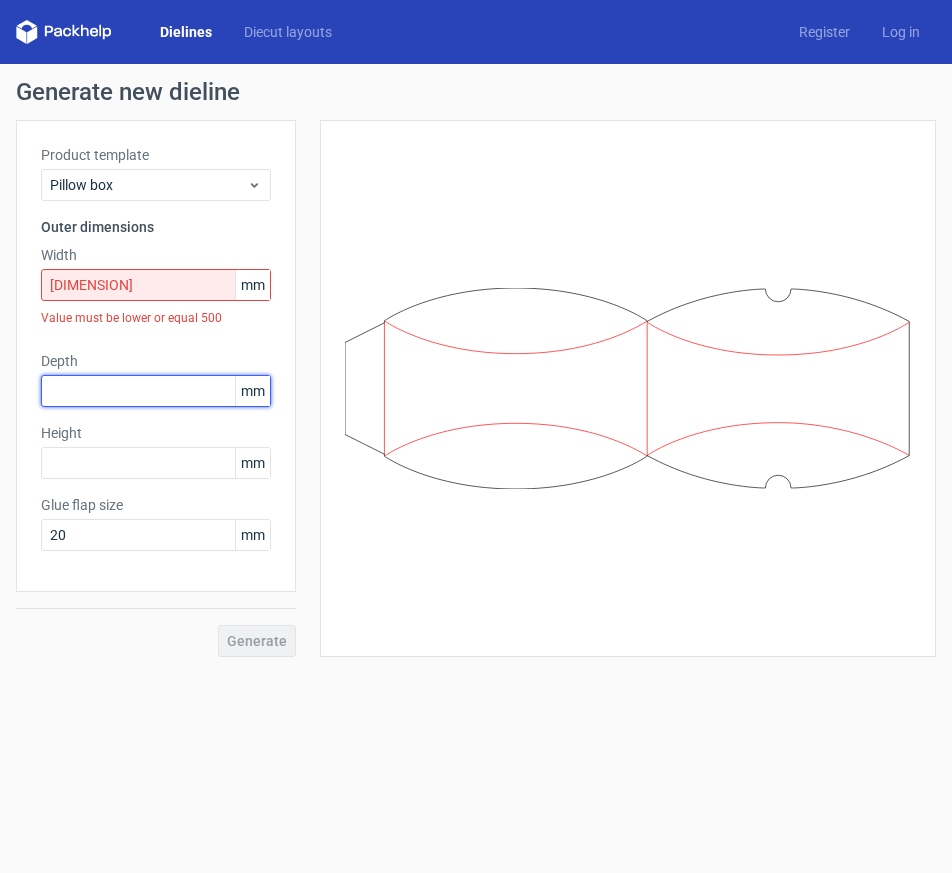 click at bounding box center [156, 391] 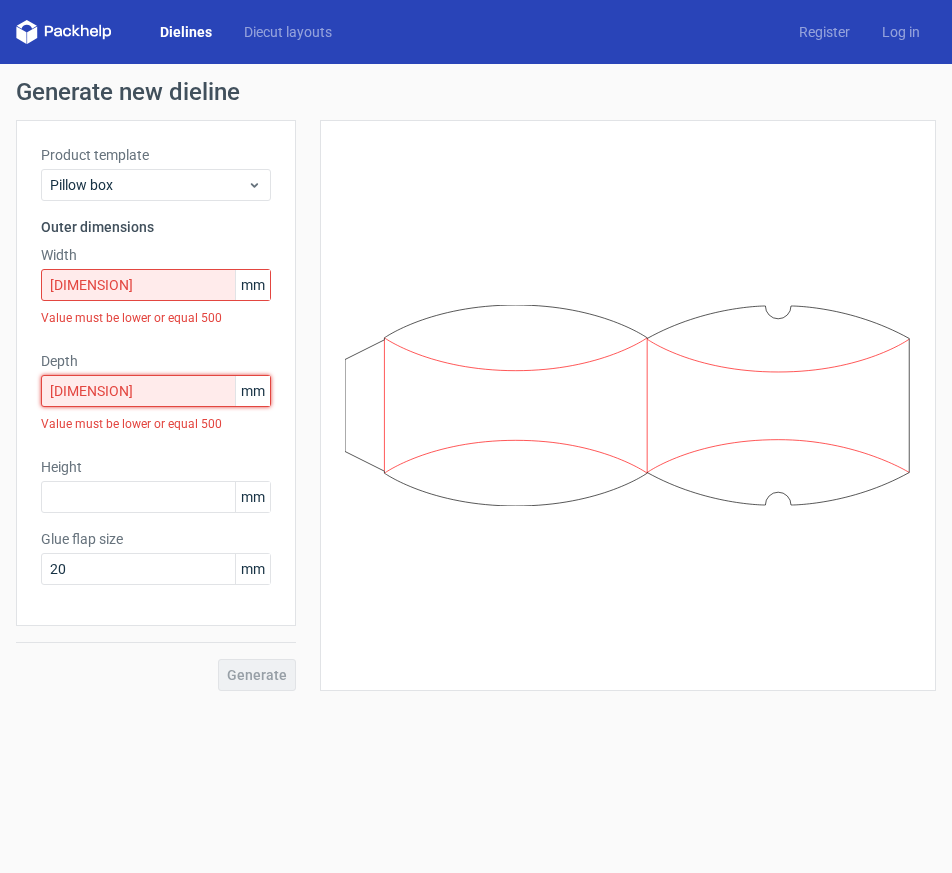 click on "[DIMENSION]" at bounding box center [156, 391] 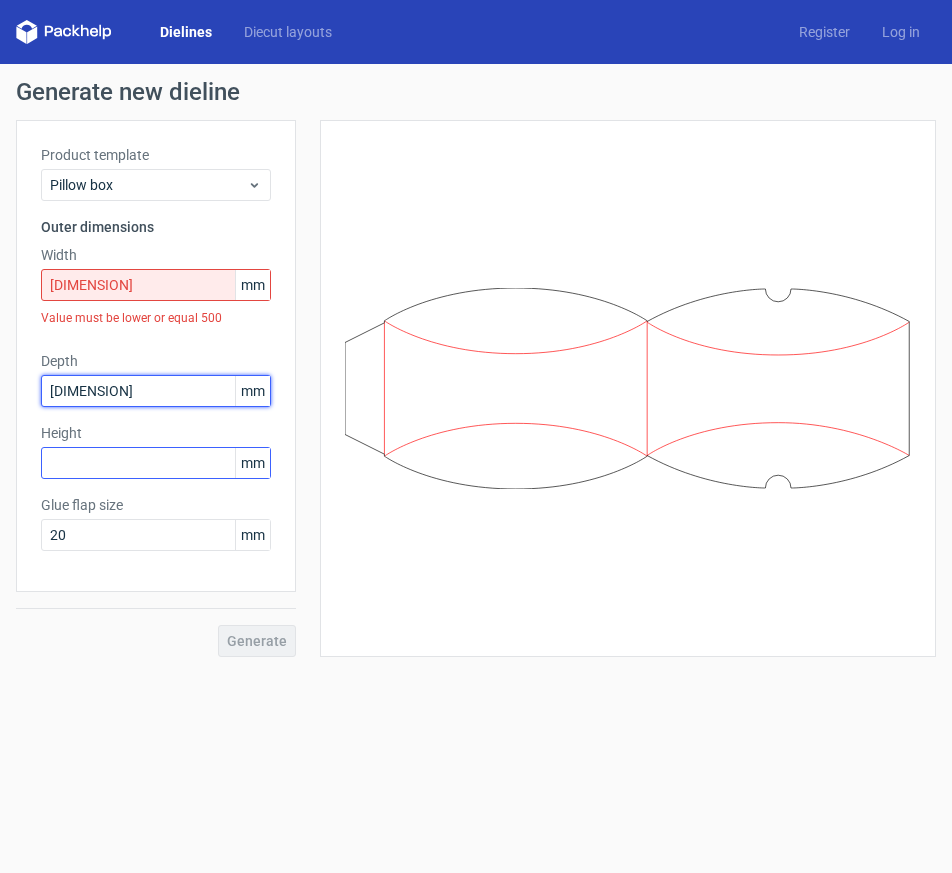 type on "[DIMENSION]" 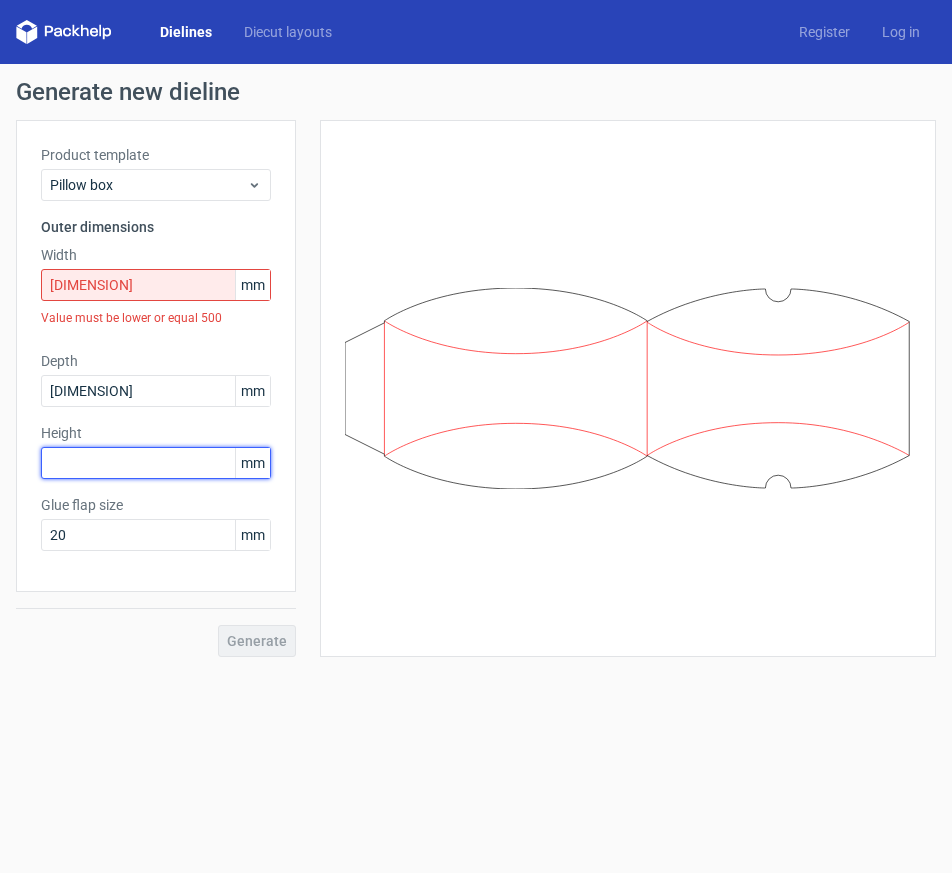 click at bounding box center [156, 463] 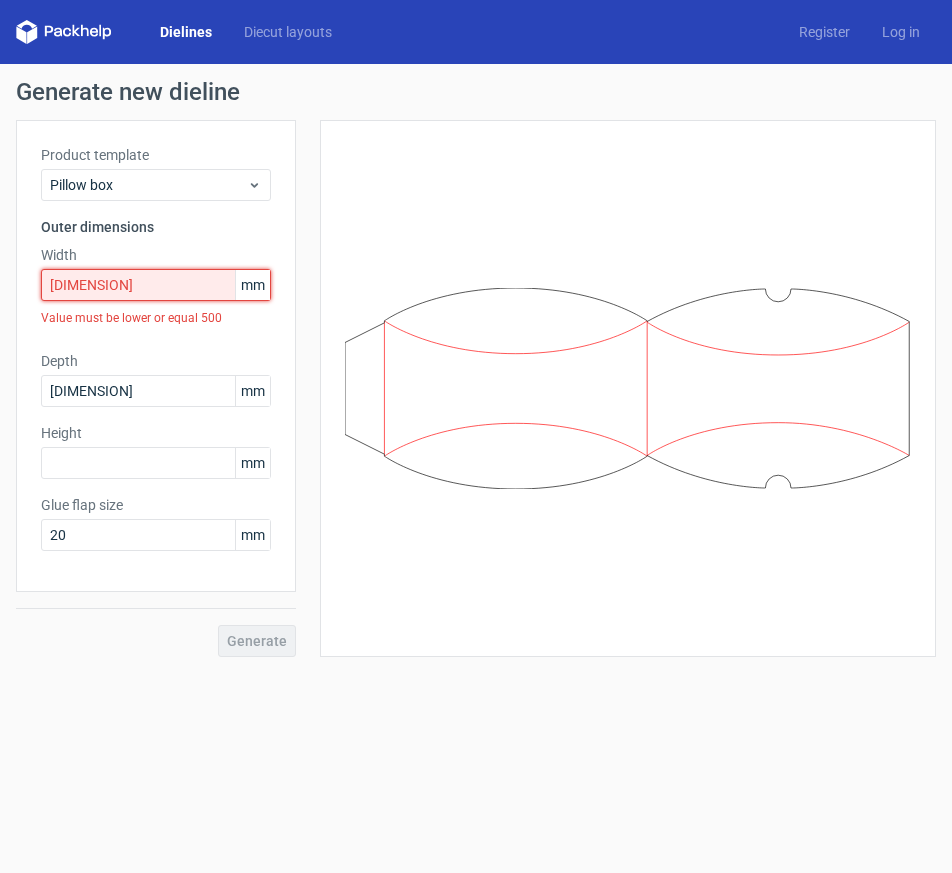 click on "[DIMENSION]" at bounding box center [156, 285] 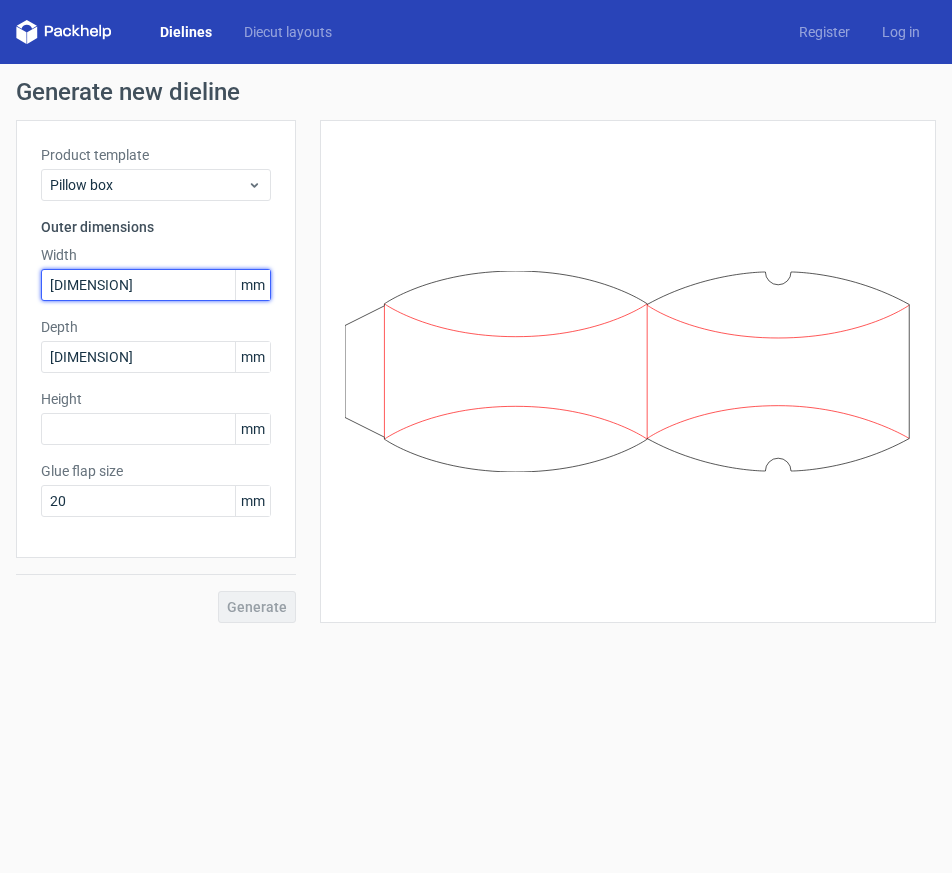 type on "[DIMENSION]" 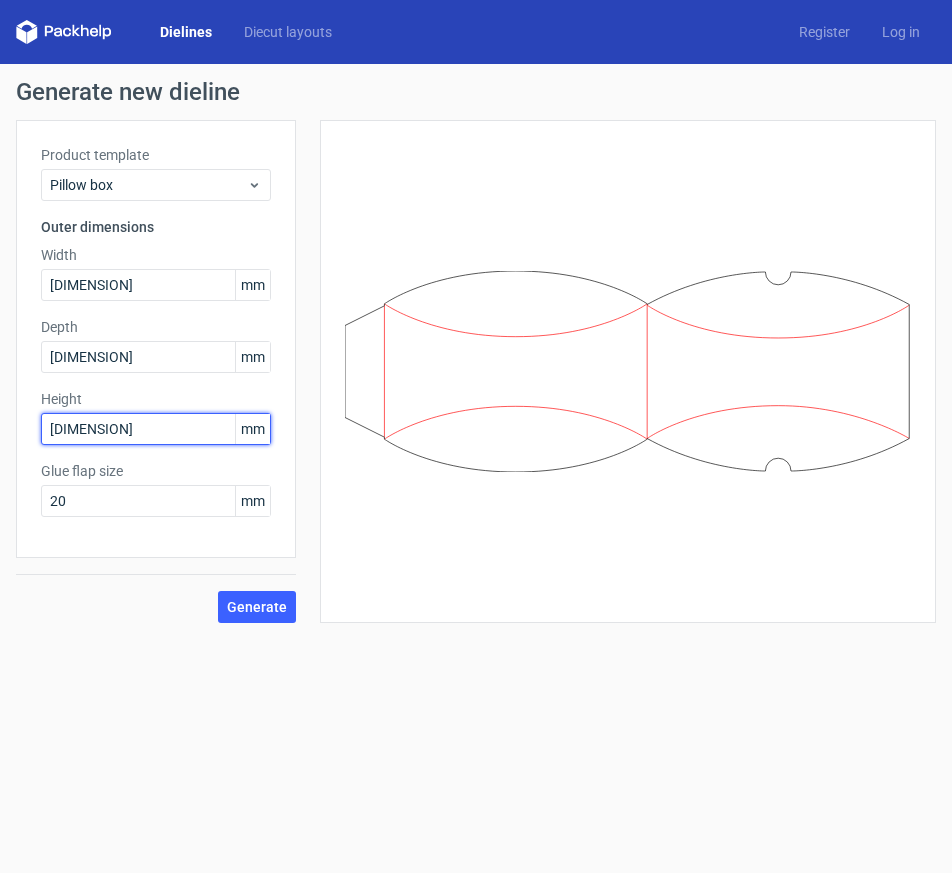 type on "[DIMENSION]" 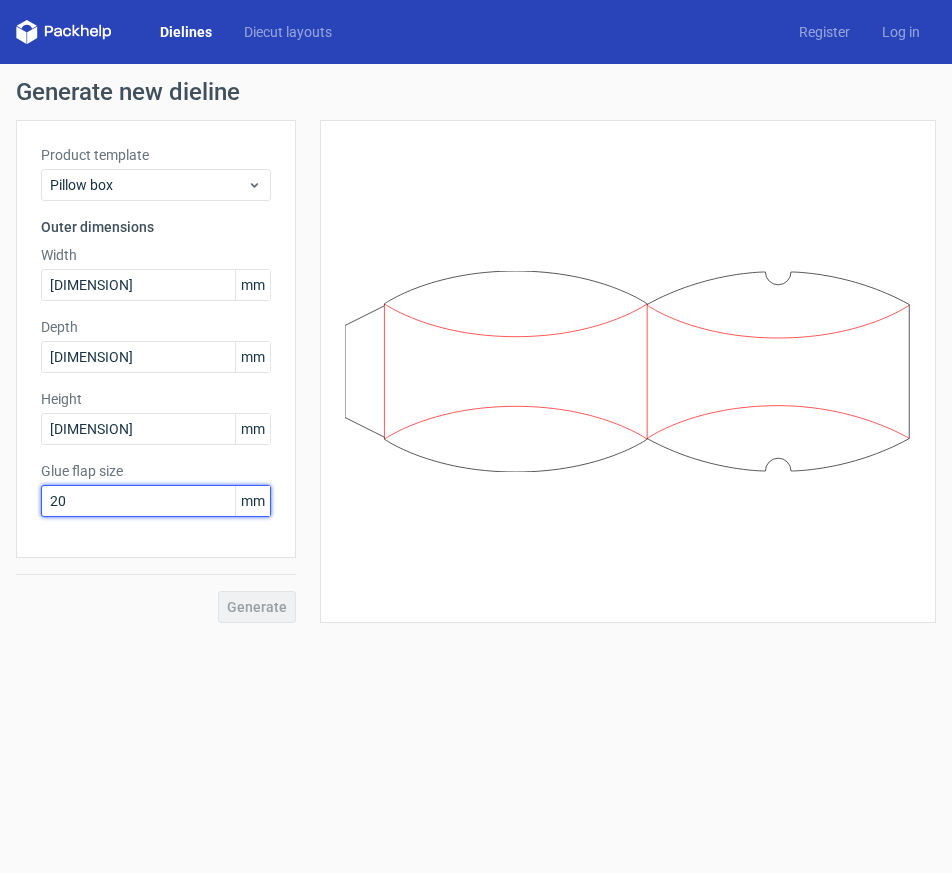 click on "Glue flap size 20 mm" at bounding box center [156, 489] 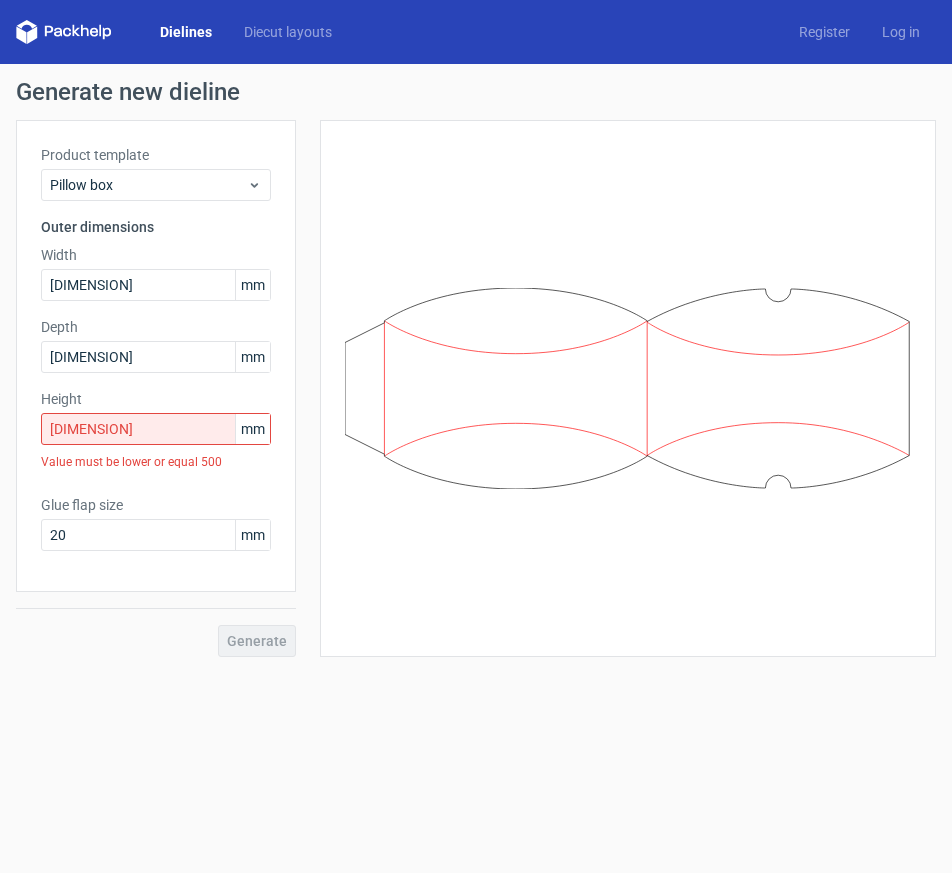click on "Generate" at bounding box center [156, 624] 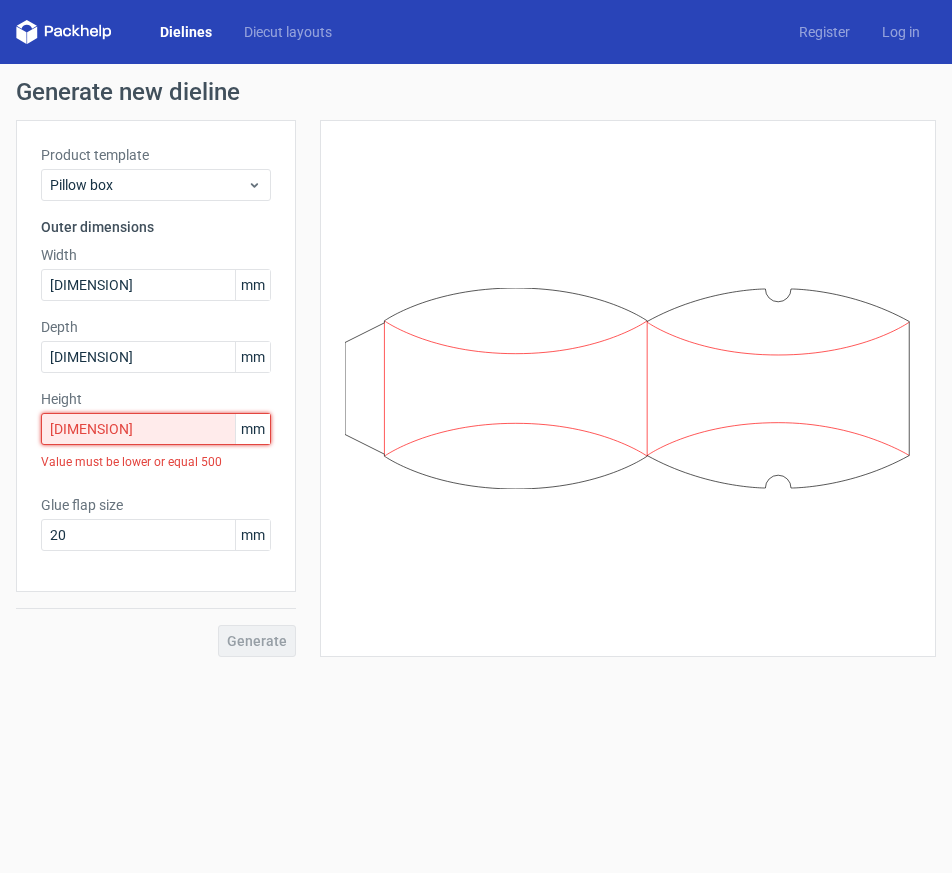 click on "[DIMENSION]" at bounding box center (156, 429) 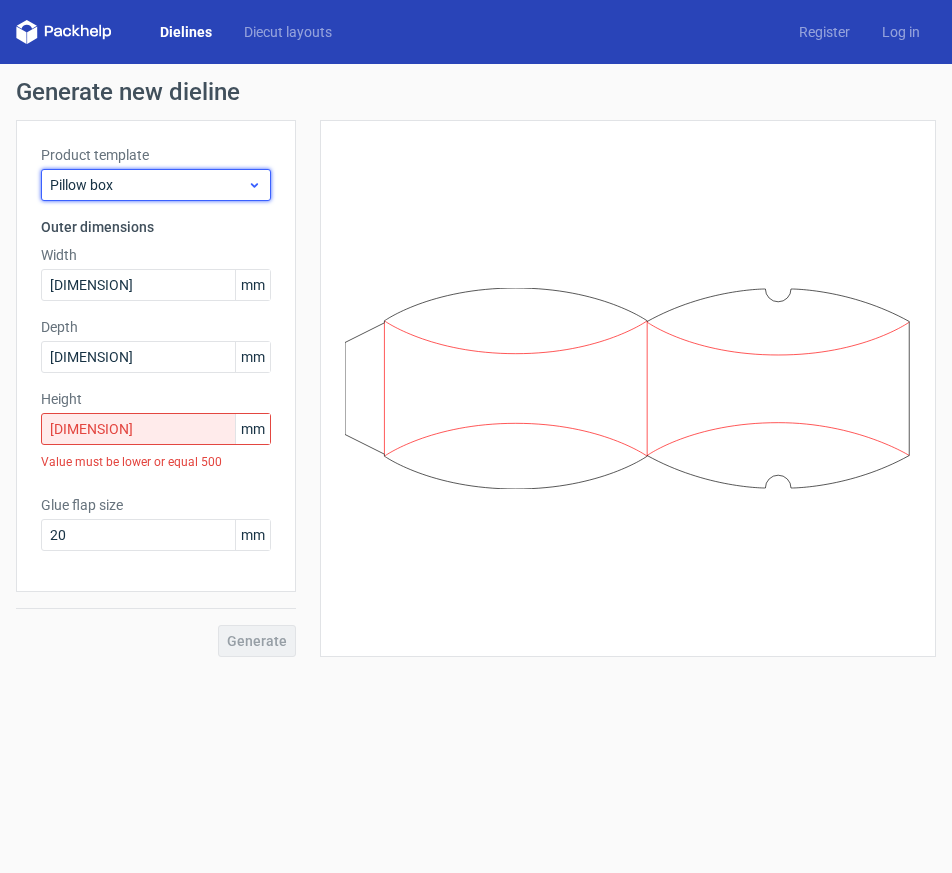 click on "Pillow box" at bounding box center (148, 185) 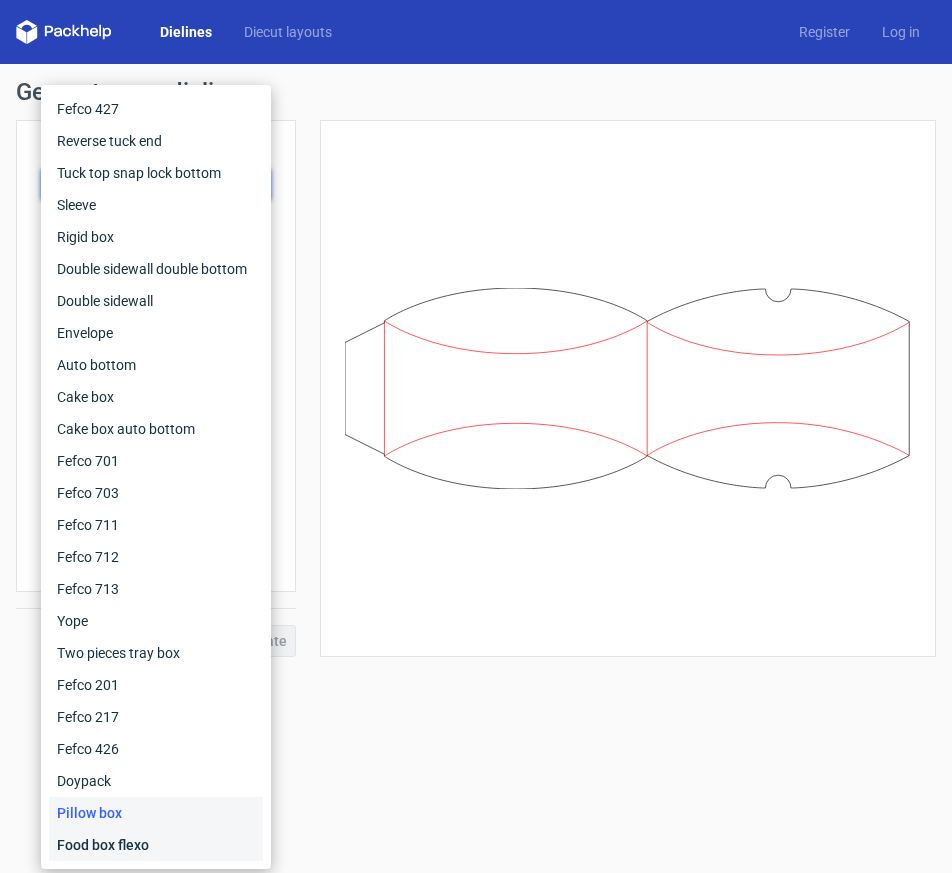 click on "Food box flexo" at bounding box center (156, 845) 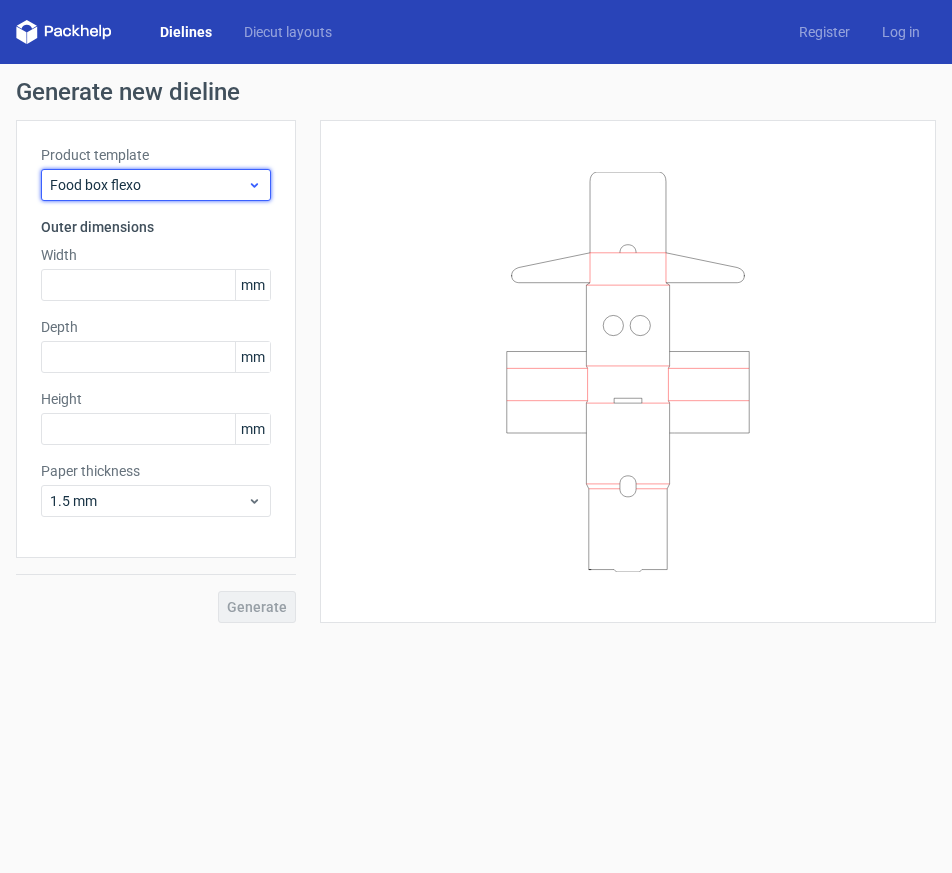 click on "Food box flexo" at bounding box center [148, 185] 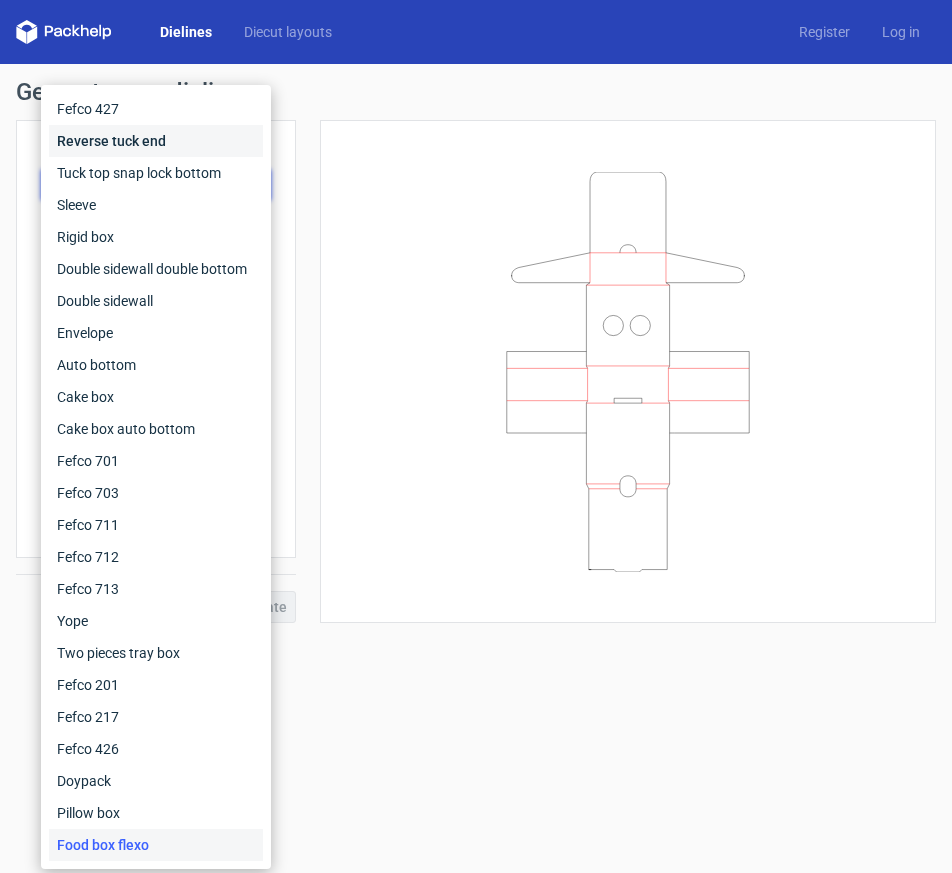 click on "Reverse tuck end" at bounding box center (156, 141) 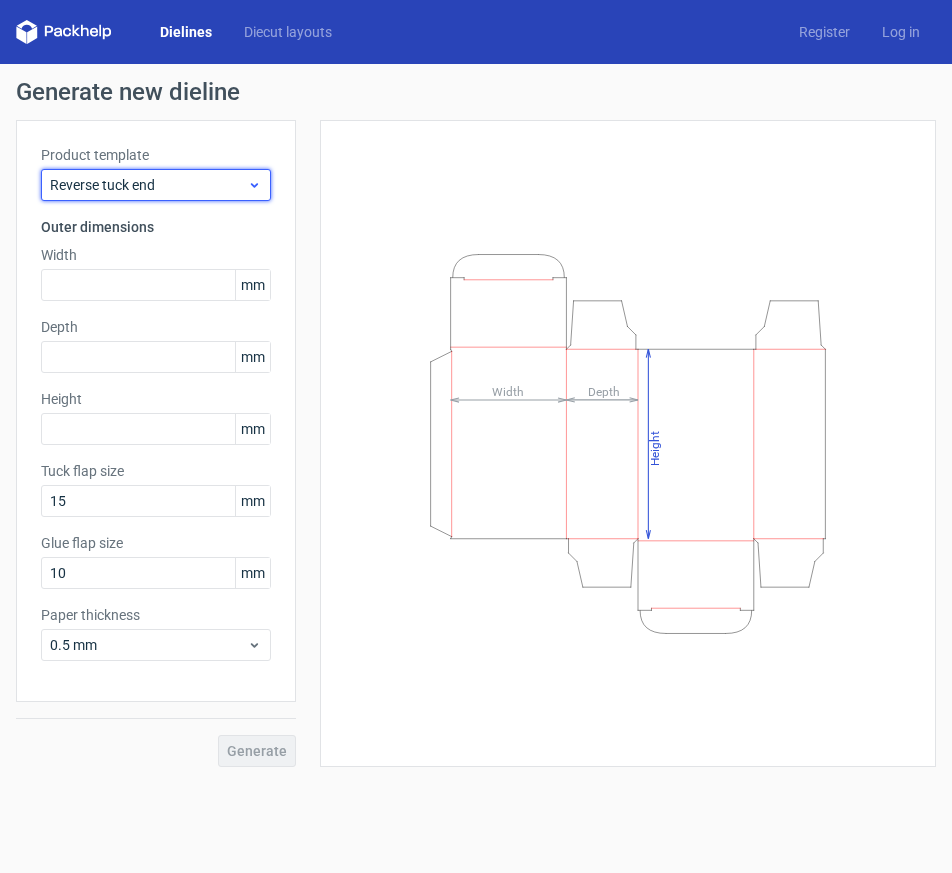 click on "Reverse tuck end" at bounding box center (148, 185) 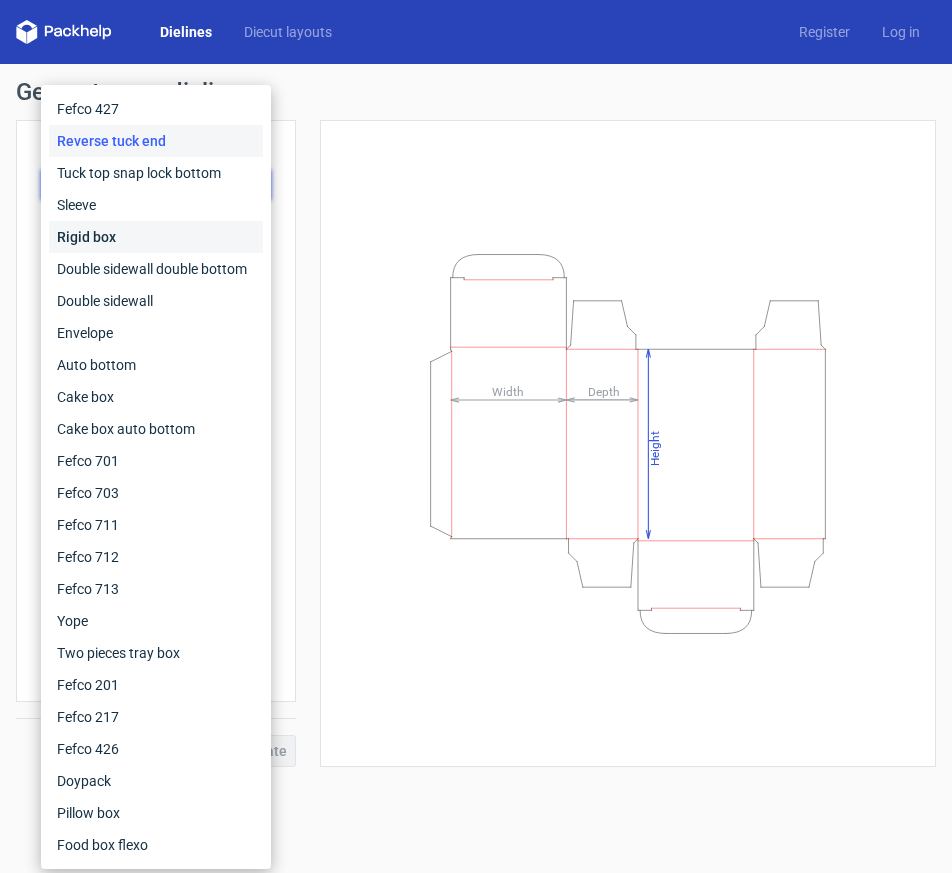 click on "Rigid box" at bounding box center [156, 237] 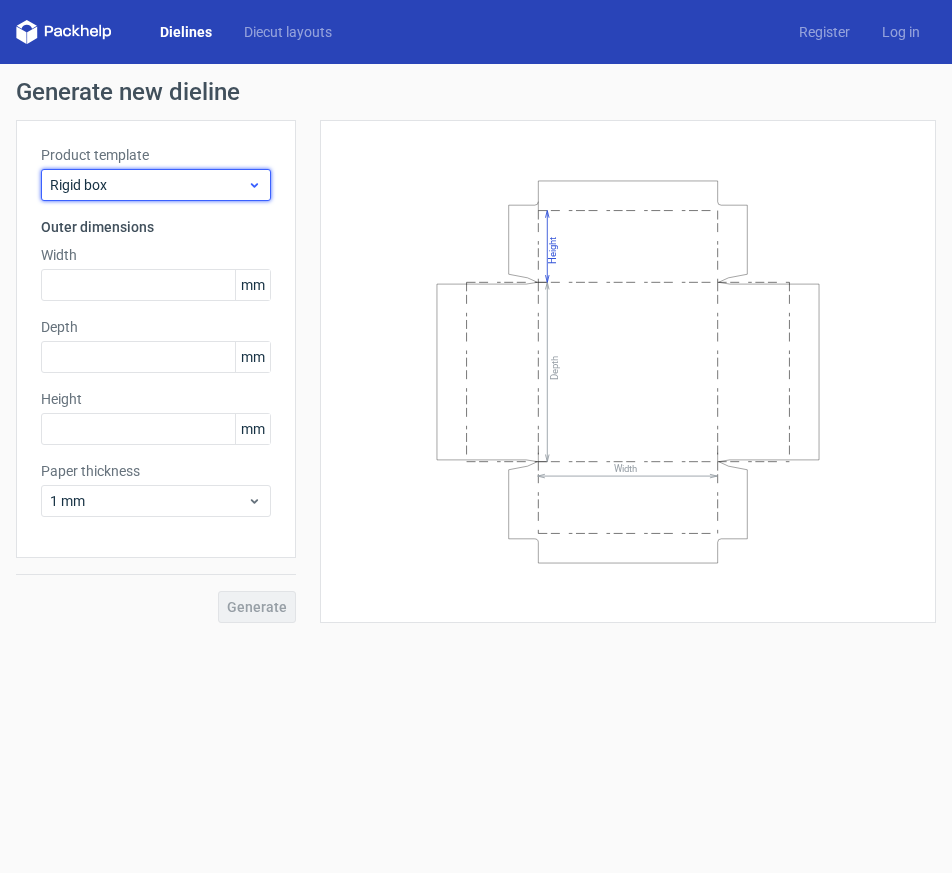 click on "Rigid box" at bounding box center [148, 185] 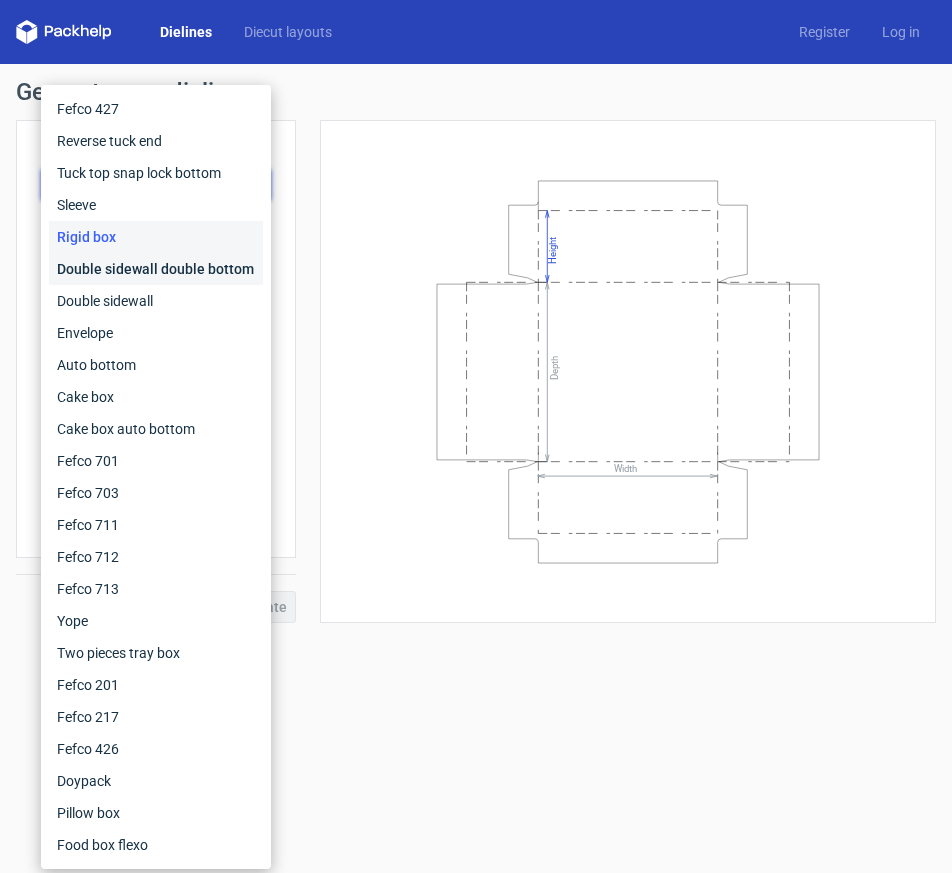 click on "Double sidewall double bottom" at bounding box center (156, 269) 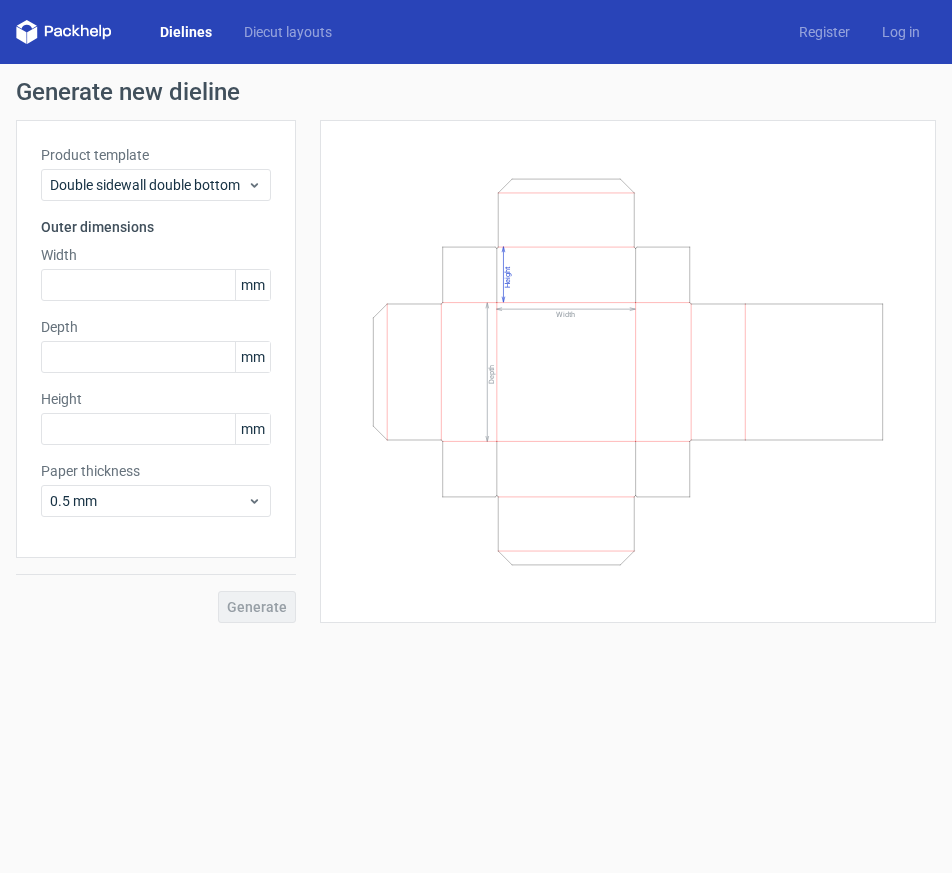 click on "Product template" at bounding box center (156, 155) 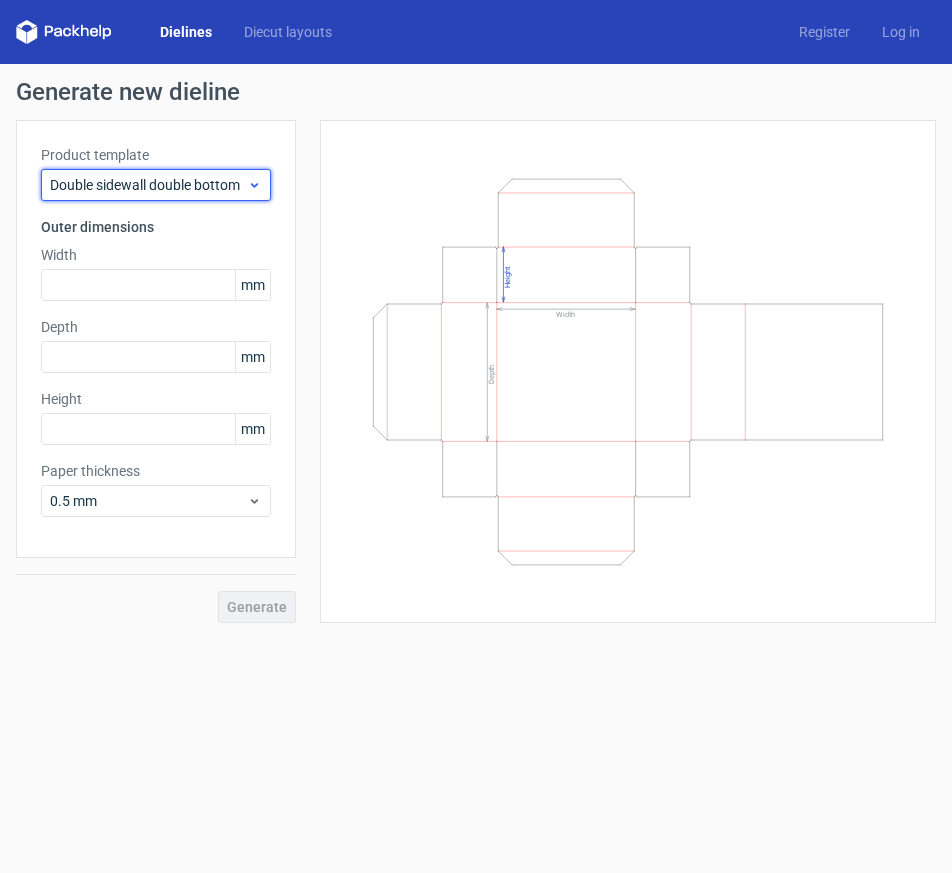 click on "Double sidewall double bottom" at bounding box center (148, 185) 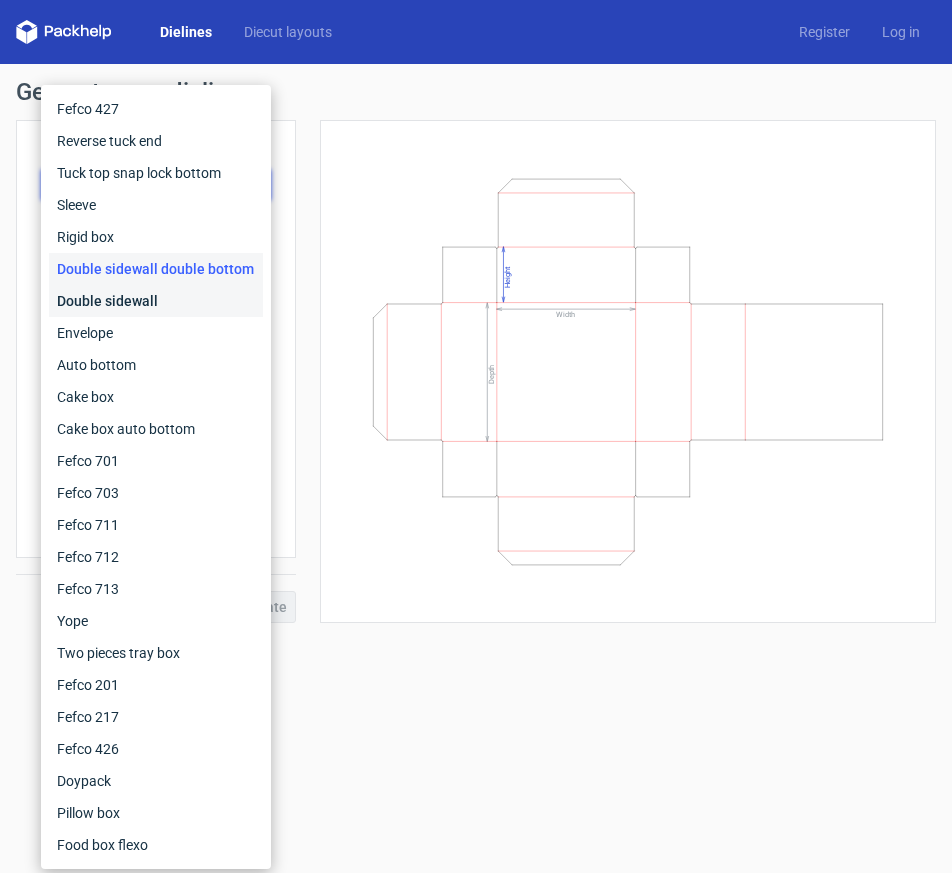 click on "Double sidewall" at bounding box center [156, 301] 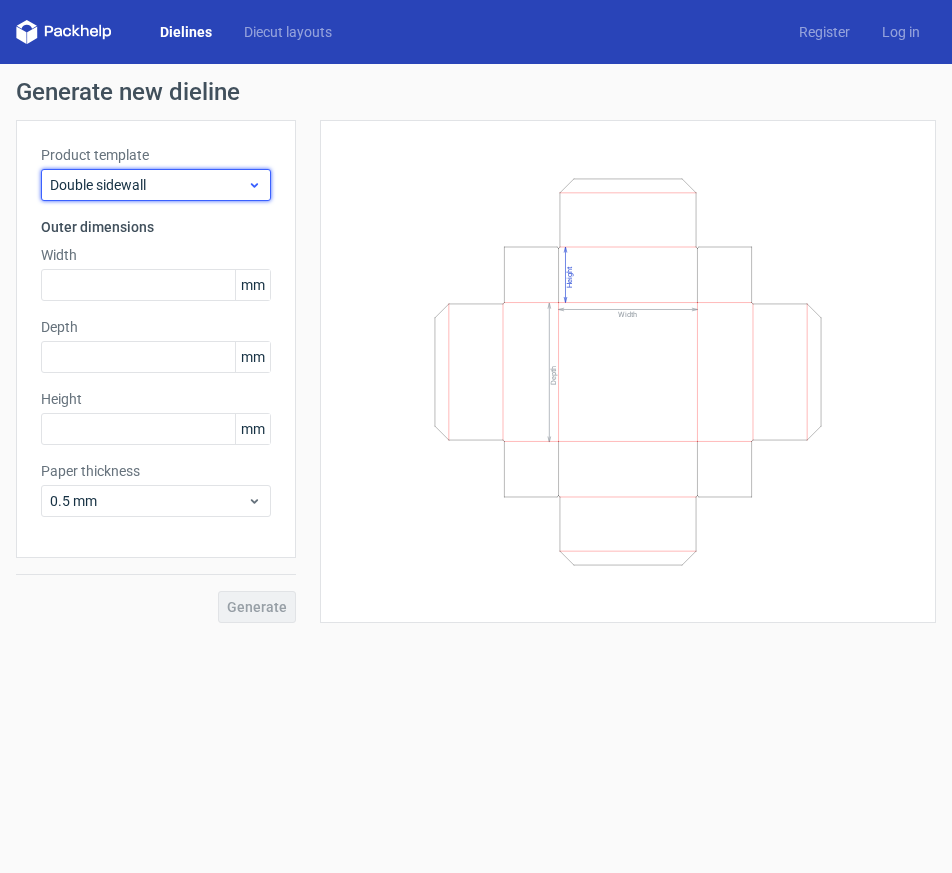click on "Double sidewall" at bounding box center (148, 185) 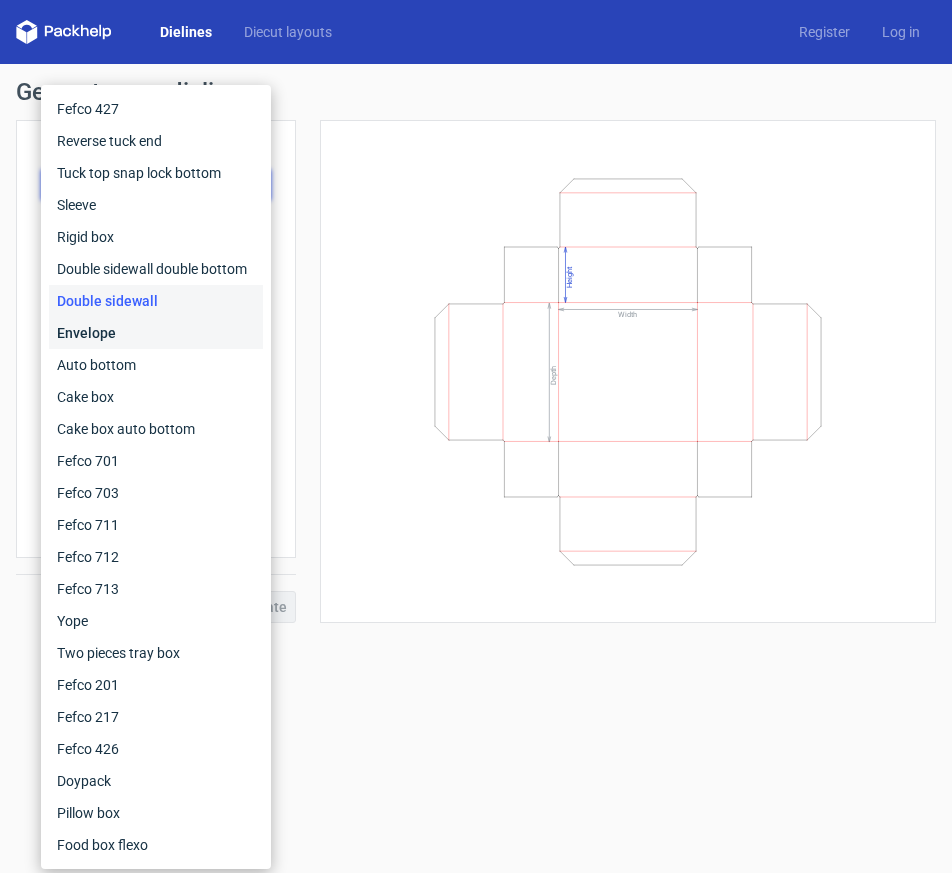 click on "Envelope" at bounding box center [156, 333] 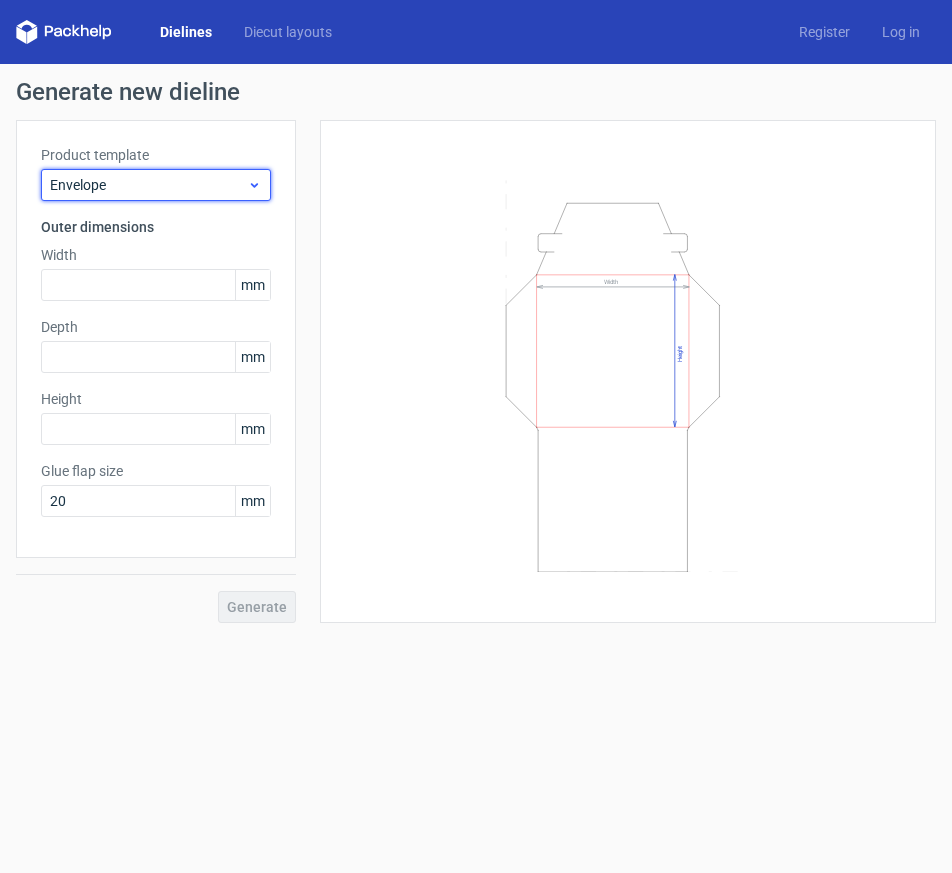 click on "Envelope" at bounding box center [148, 185] 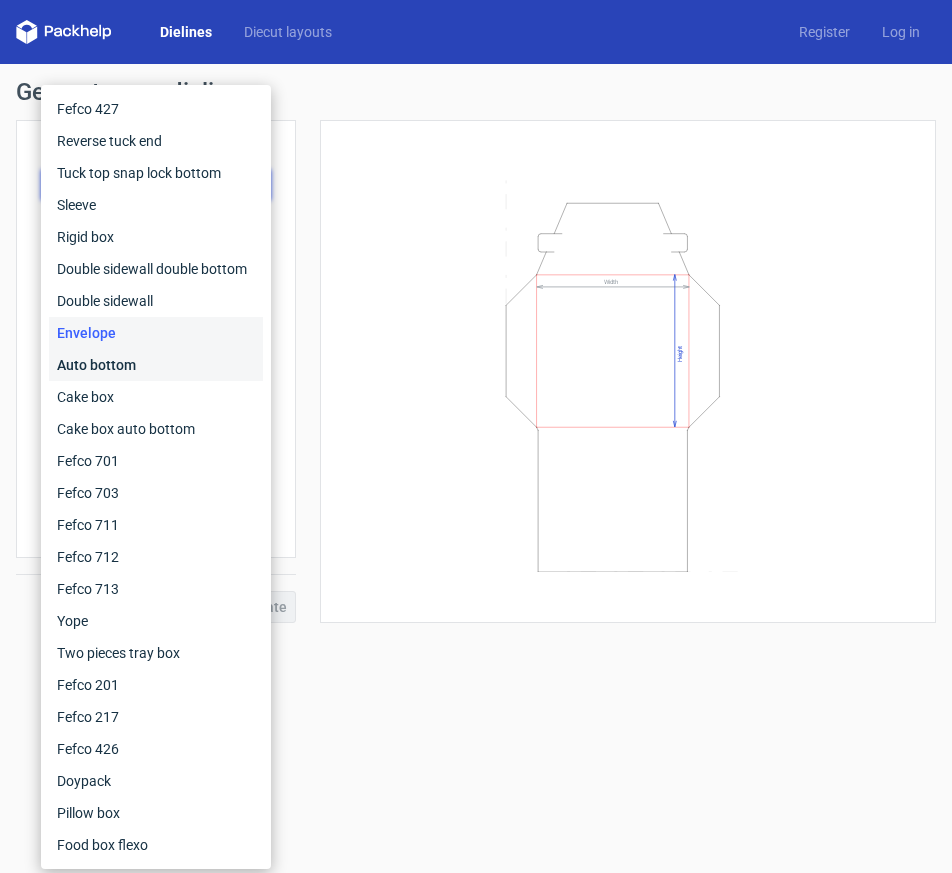 click on "Auto bottom" at bounding box center (156, 365) 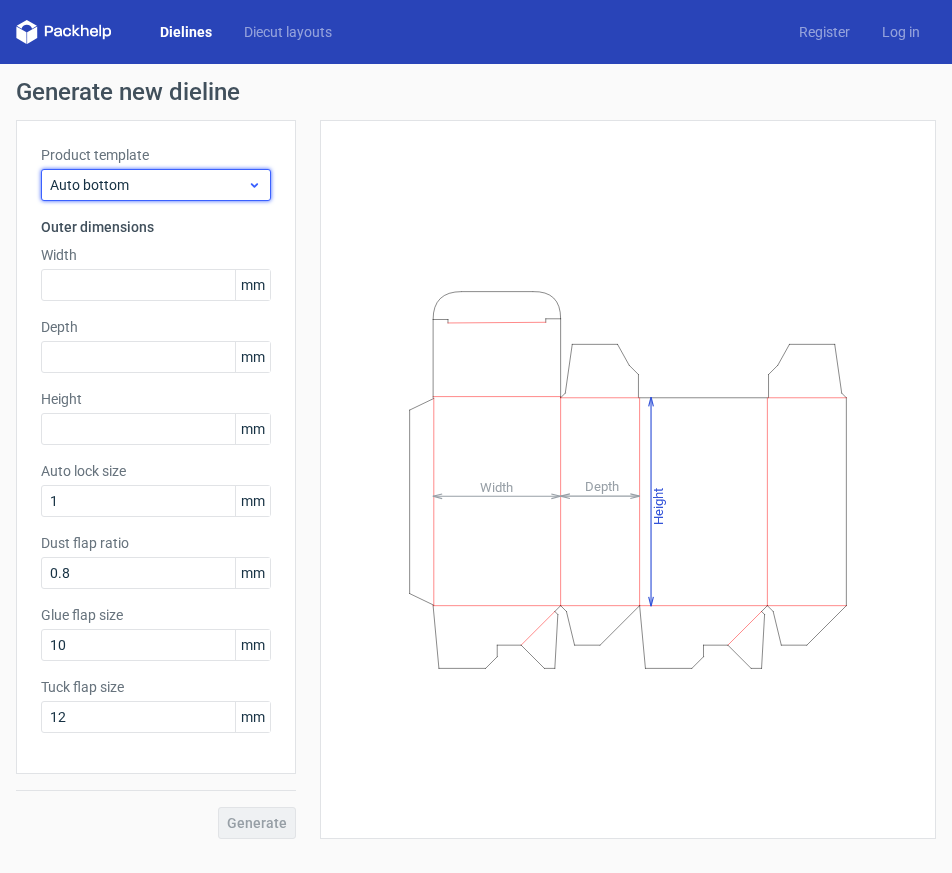 click on "Auto bottom" at bounding box center (148, 185) 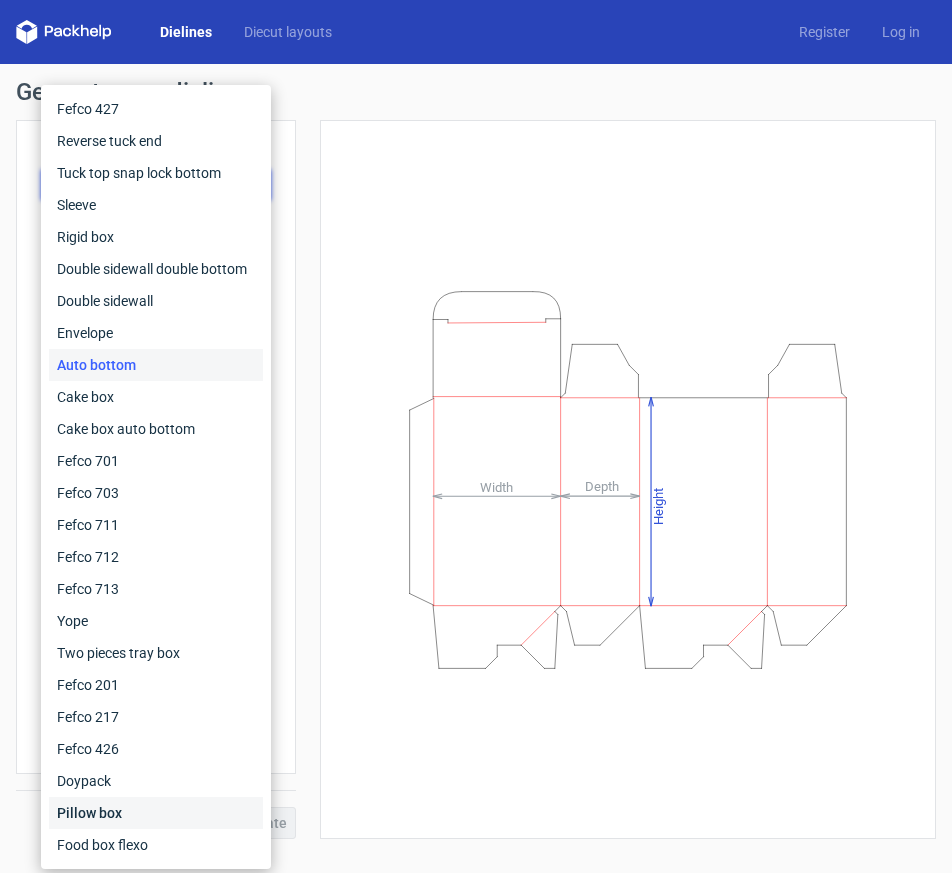click on "Pillow box" at bounding box center [156, 813] 